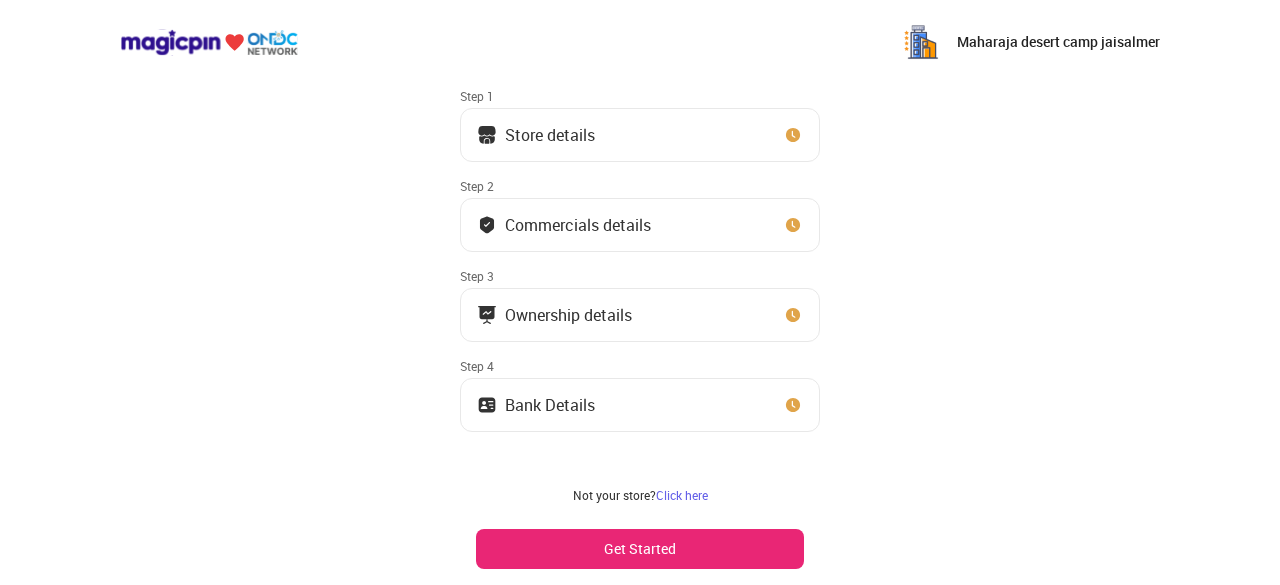 scroll, scrollTop: 127, scrollLeft: 0, axis: vertical 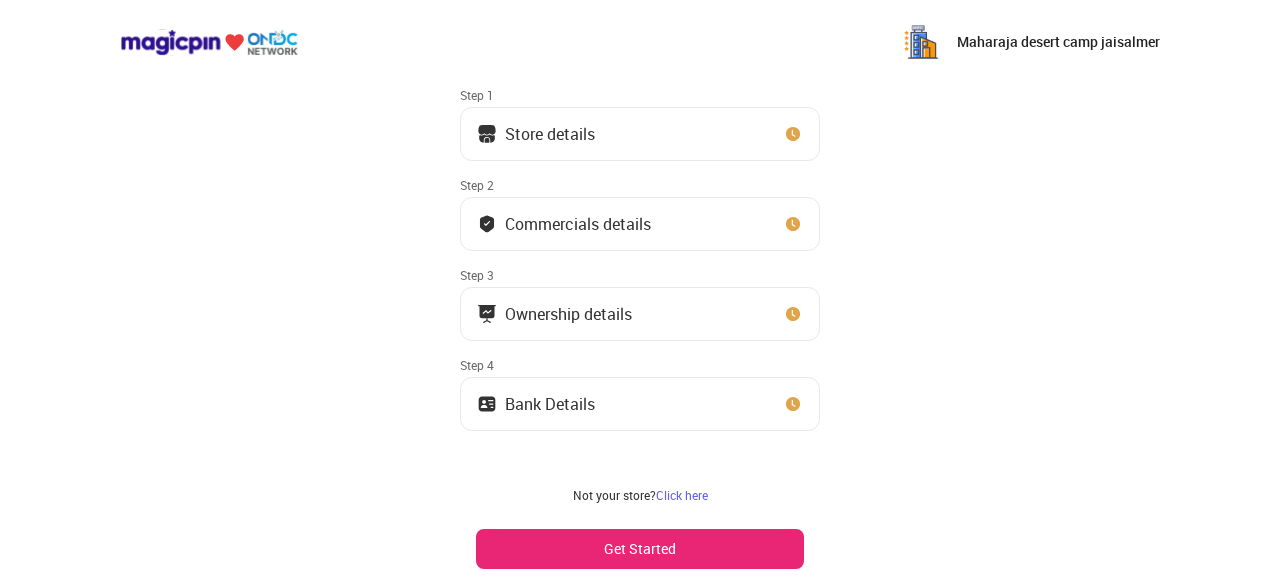 click on "Get Started" at bounding box center (640, 549) 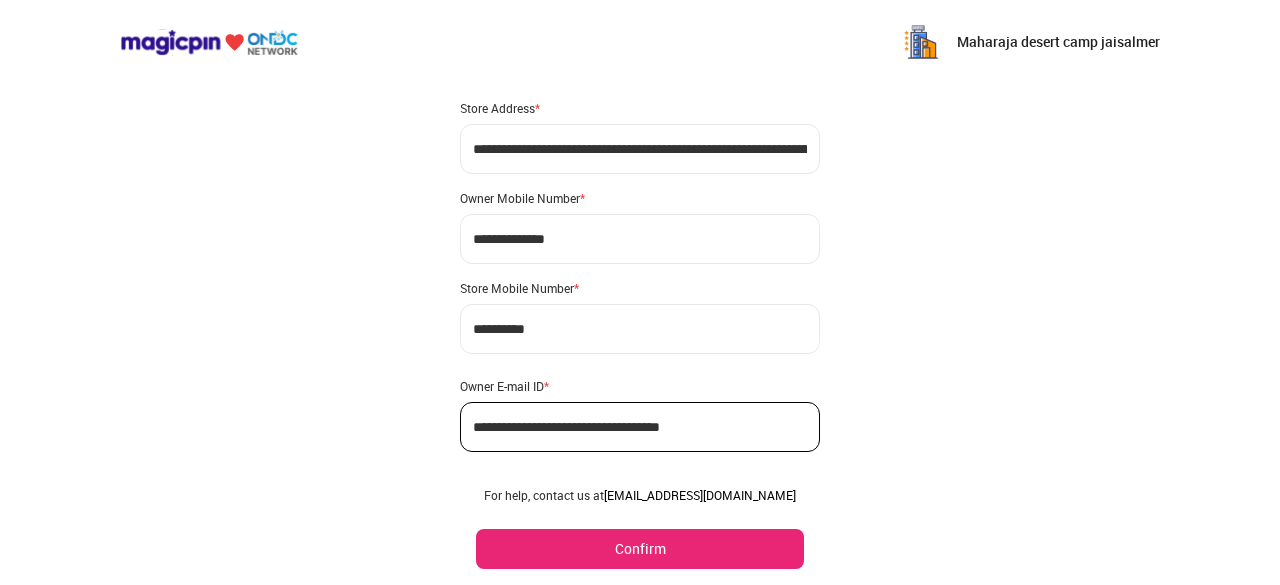 click on "Confirm" at bounding box center [640, 549] 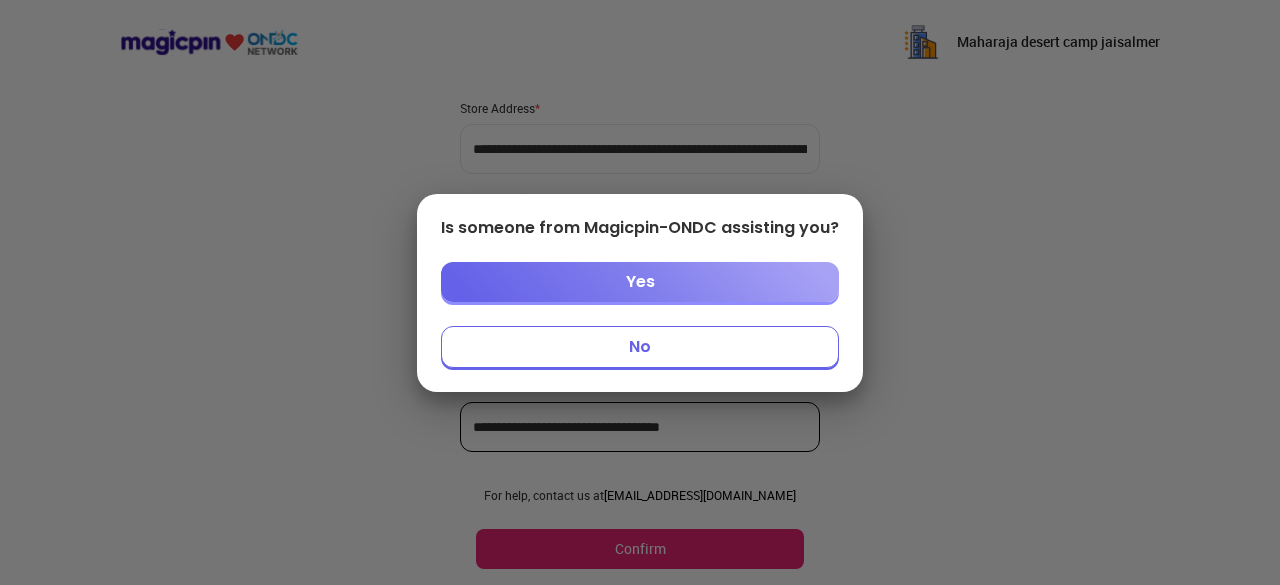 click on "No" at bounding box center (640, 347) 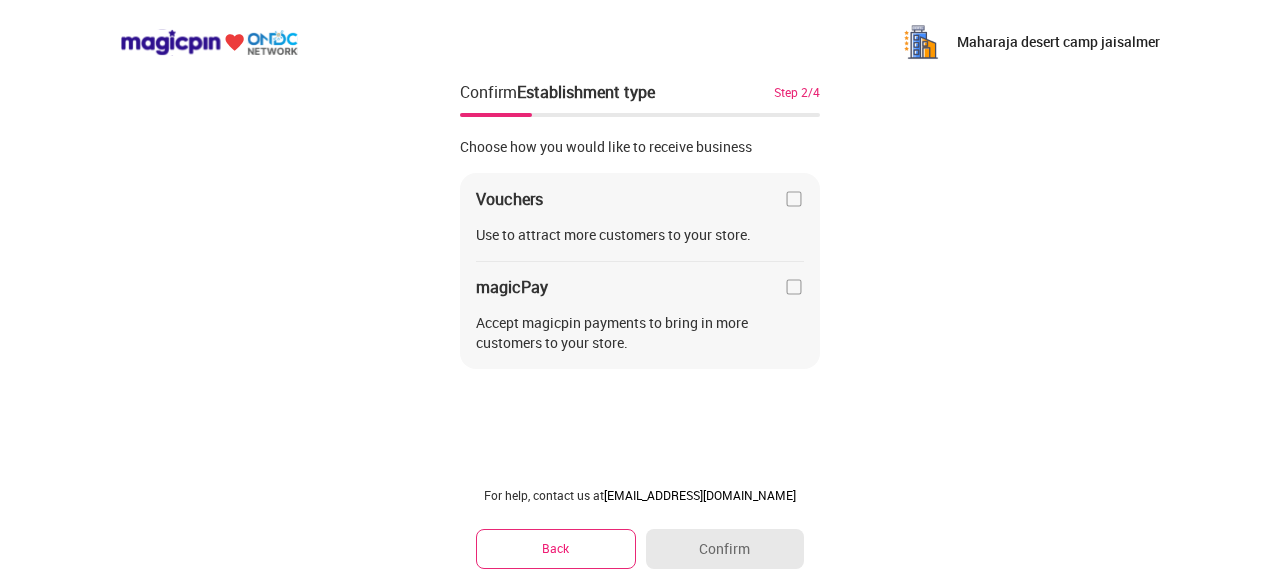 scroll, scrollTop: 0, scrollLeft: 0, axis: both 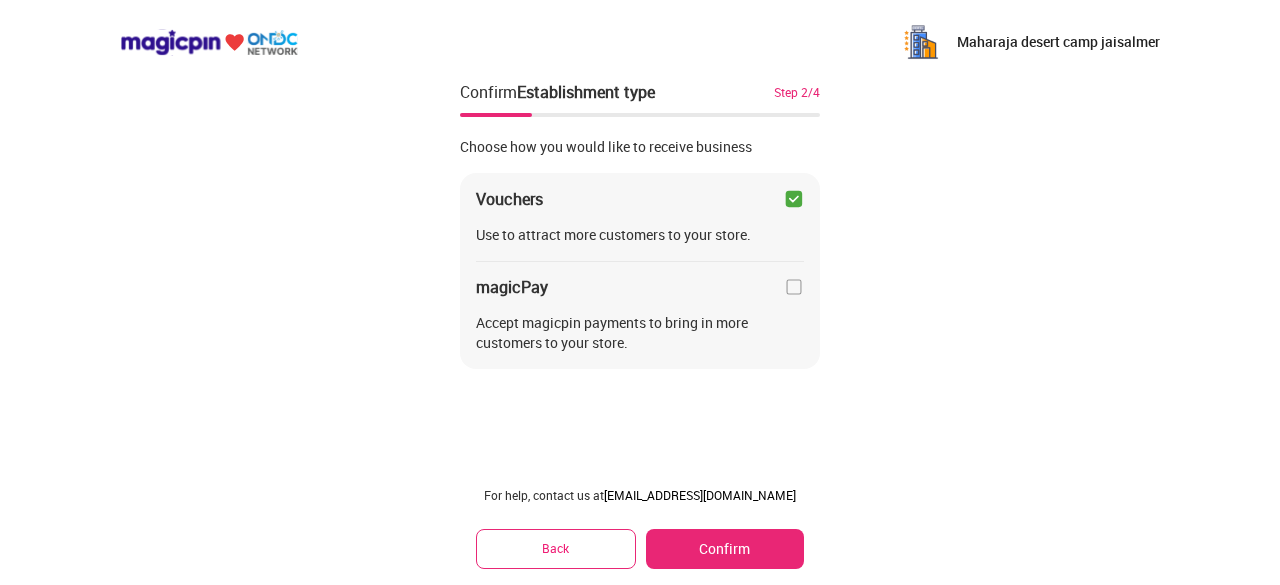 click at bounding box center [794, 287] 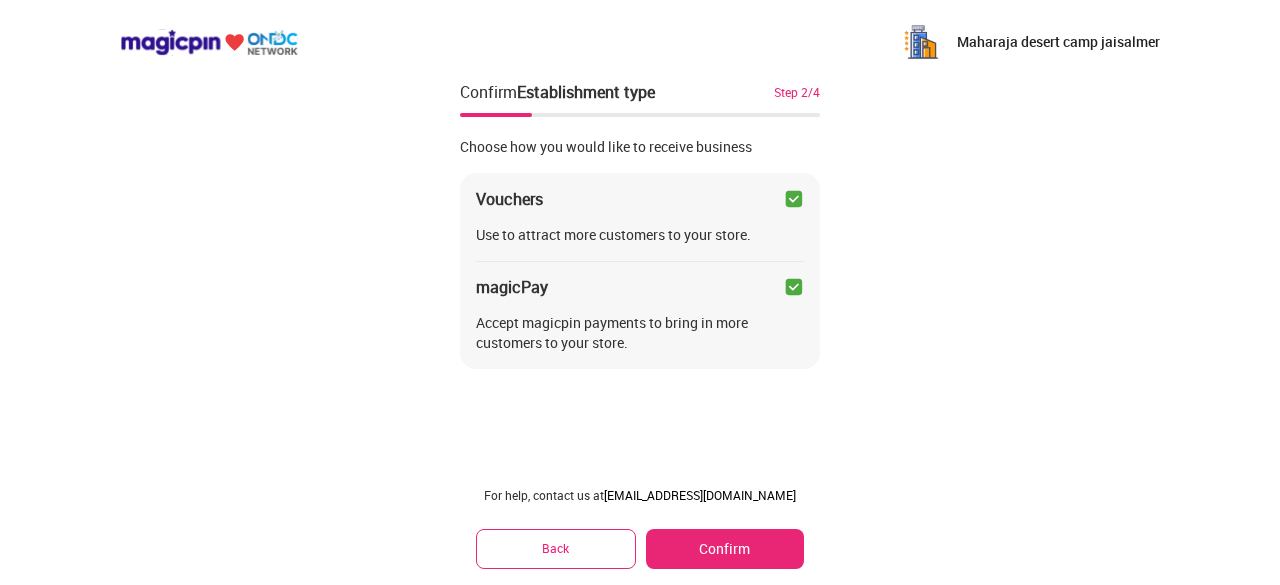 click on "Confirm" at bounding box center (725, 549) 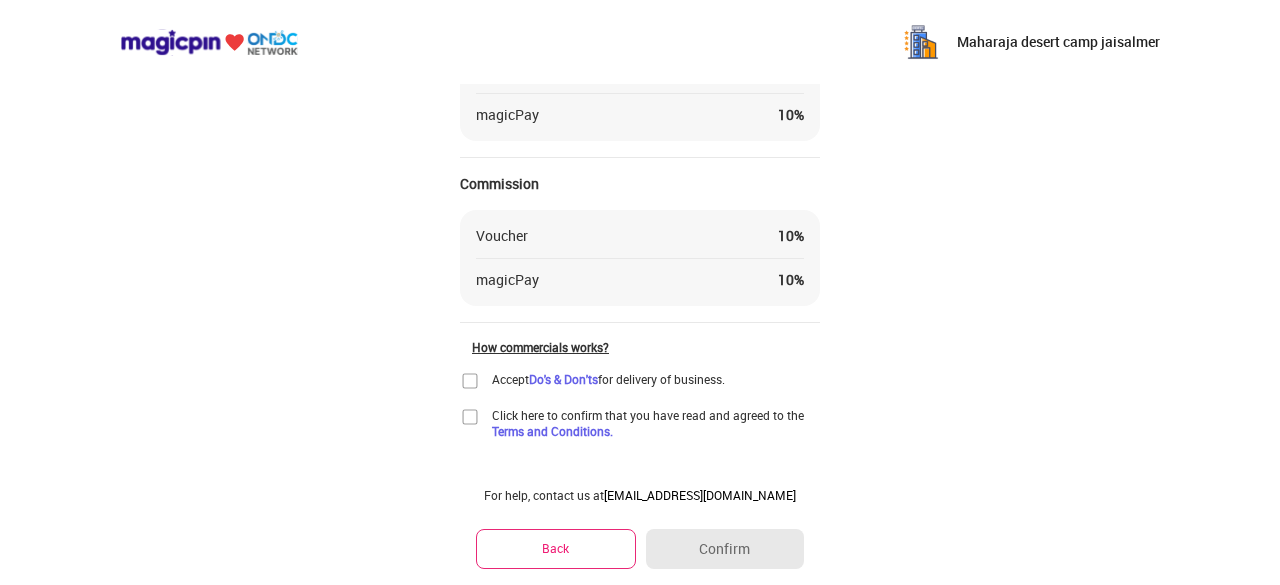 scroll, scrollTop: 197, scrollLeft: 0, axis: vertical 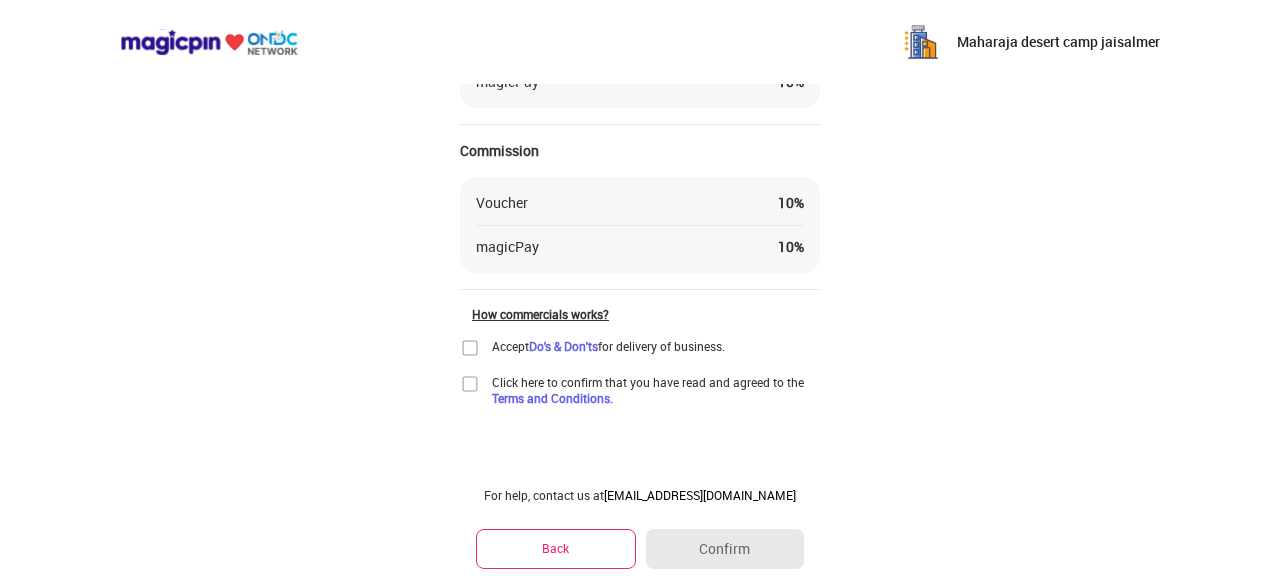 click at bounding box center [470, 348] 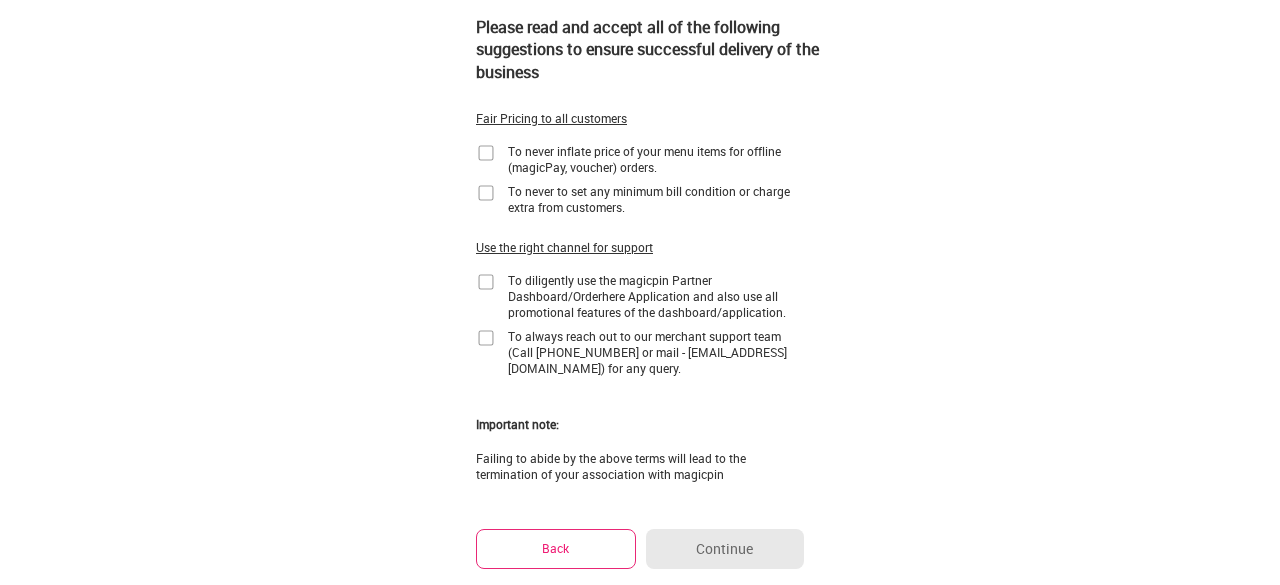 click at bounding box center (486, 153) 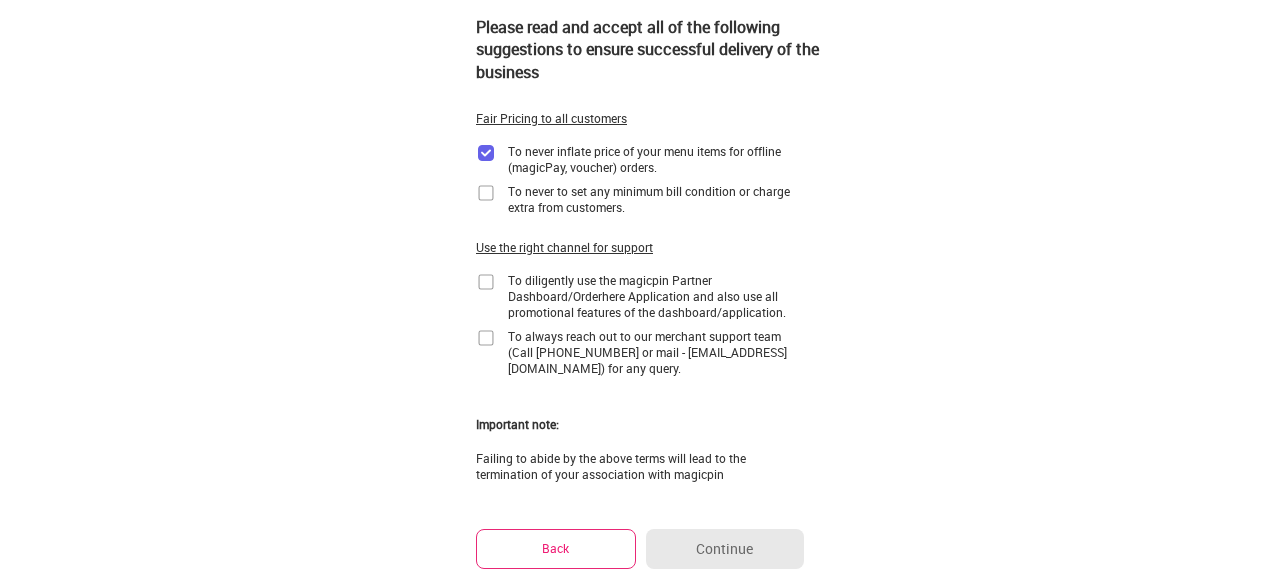 click at bounding box center (486, 193) 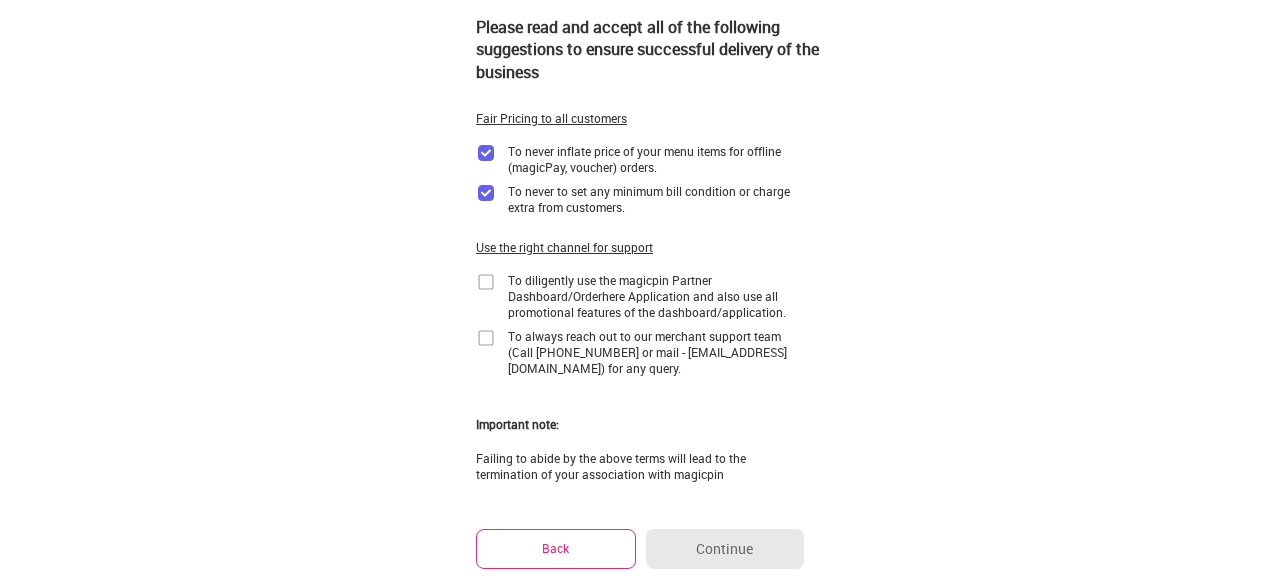 click at bounding box center [486, 282] 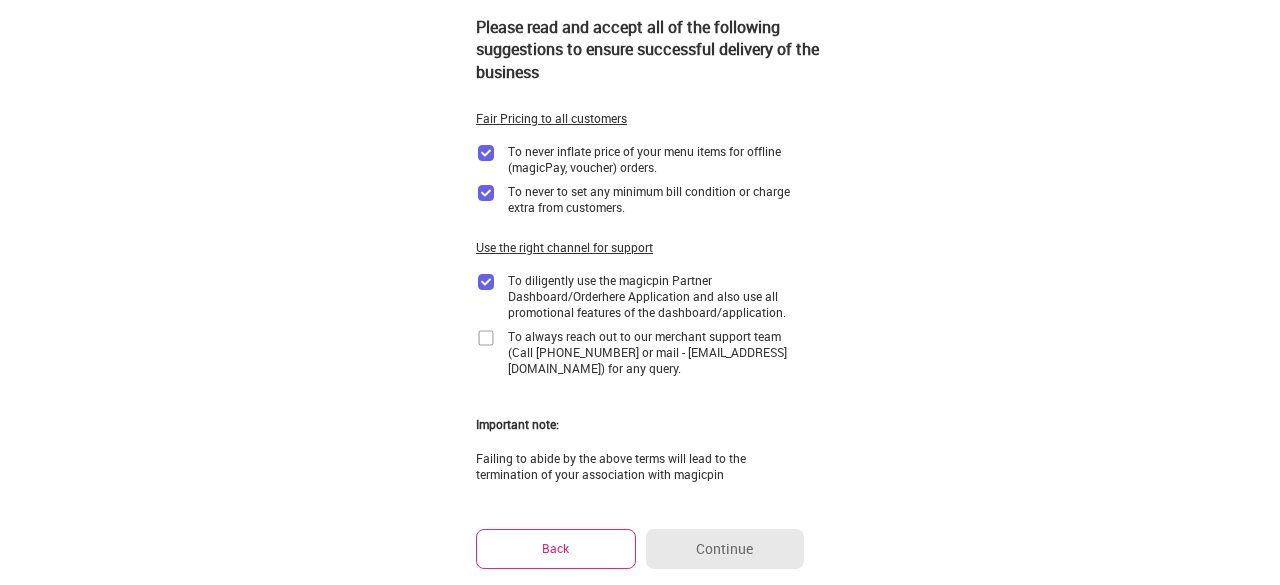 click at bounding box center (486, 338) 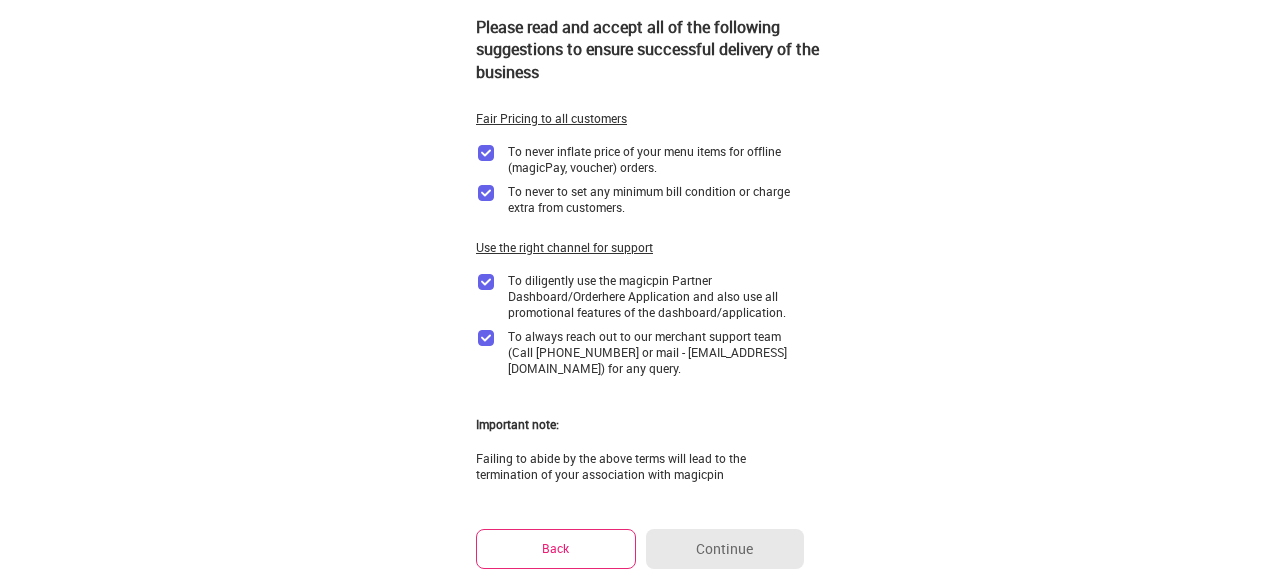 scroll, scrollTop: 0, scrollLeft: 0, axis: both 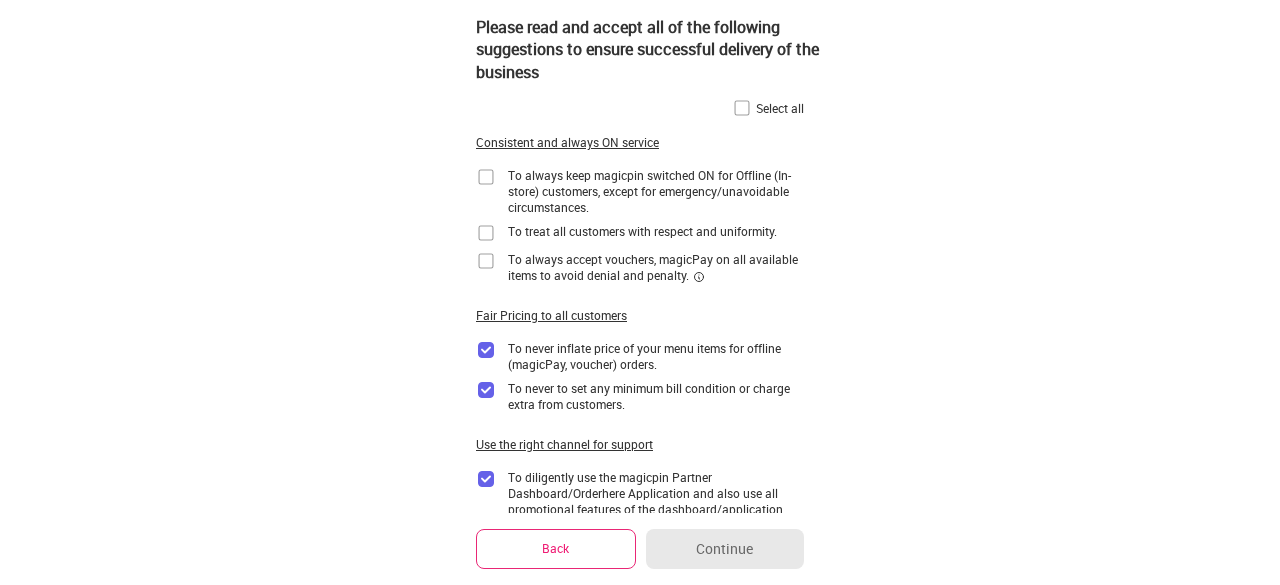 click at bounding box center [486, 177] 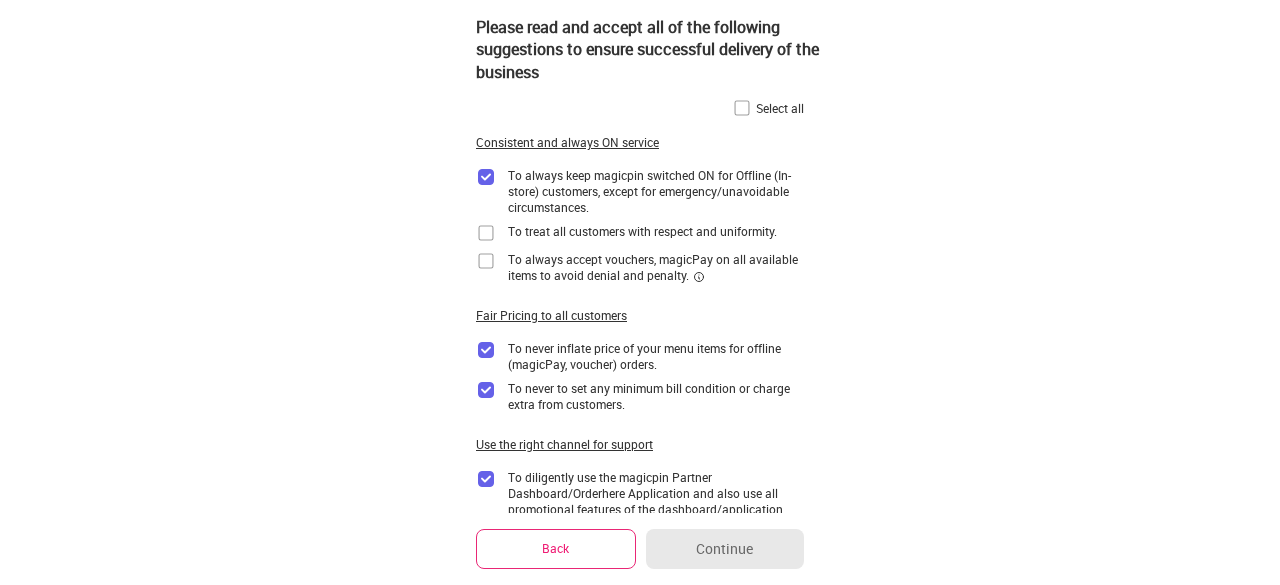 click at bounding box center (742, 108) 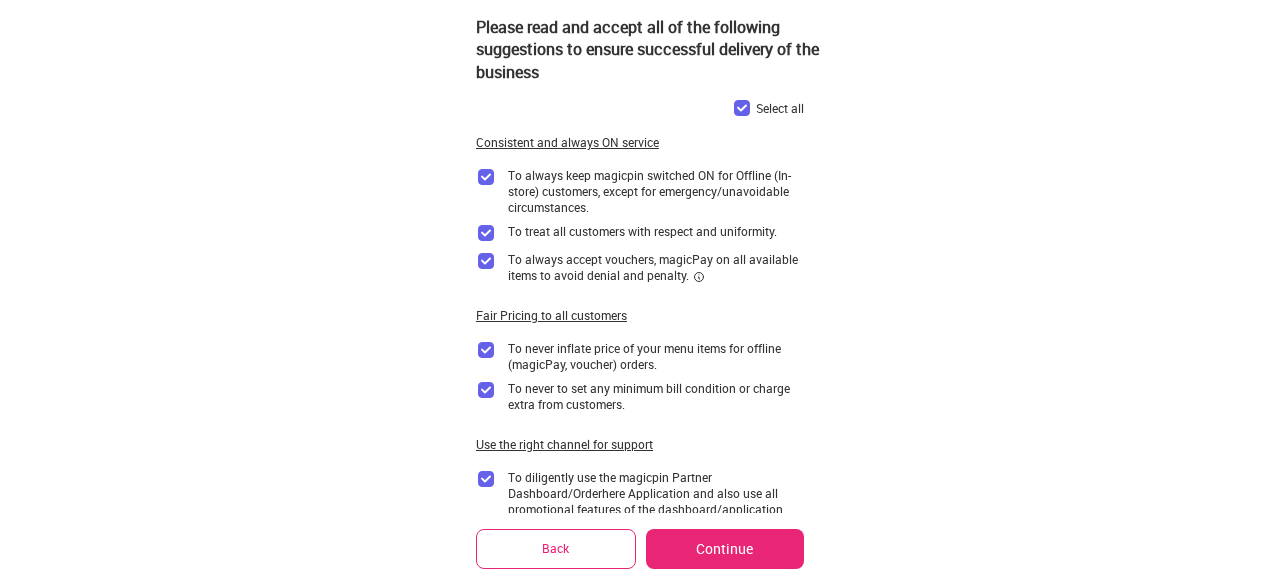 click on "Continue" at bounding box center [725, 549] 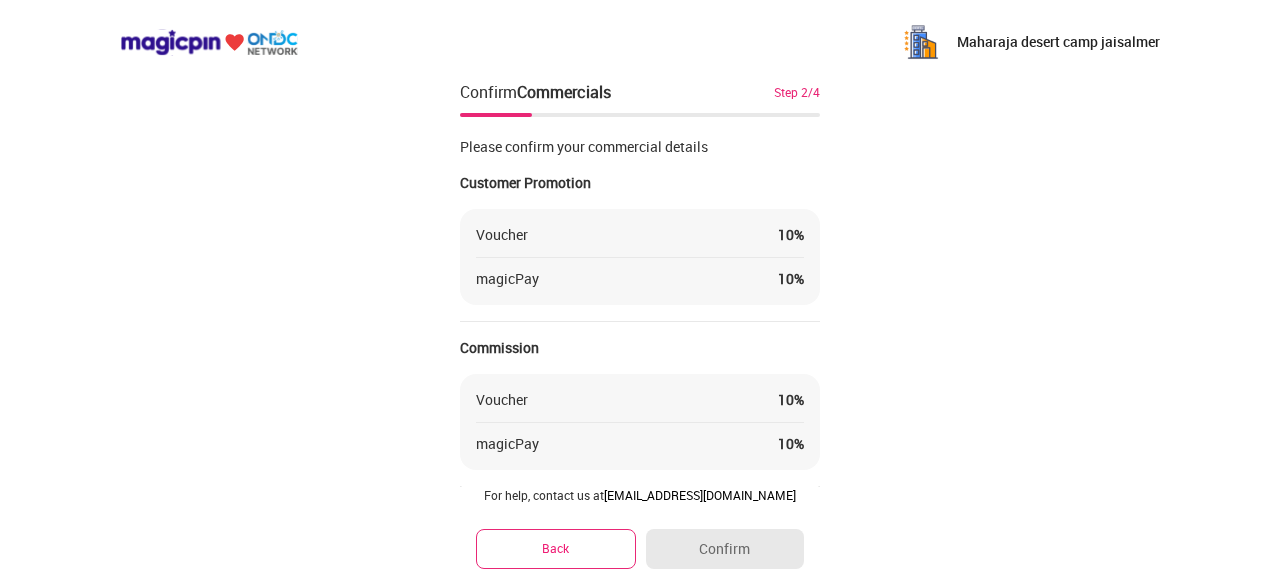 scroll, scrollTop: 197, scrollLeft: 0, axis: vertical 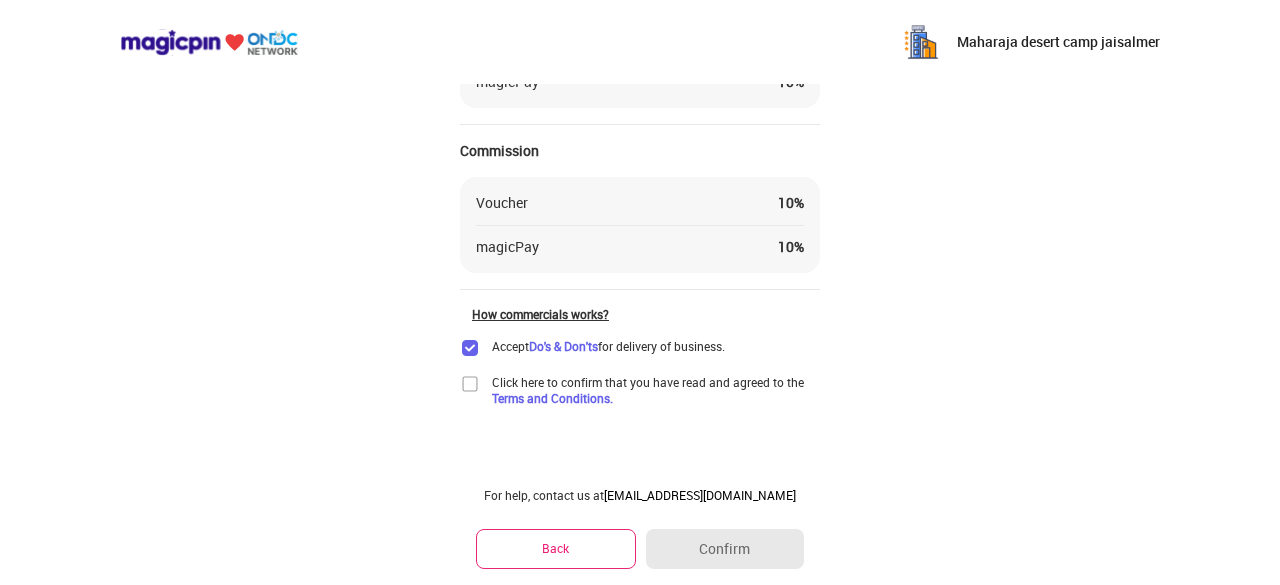 click on "Click here to confirm that you have read and agreed to the  Terms and Conditions." at bounding box center [640, 390] 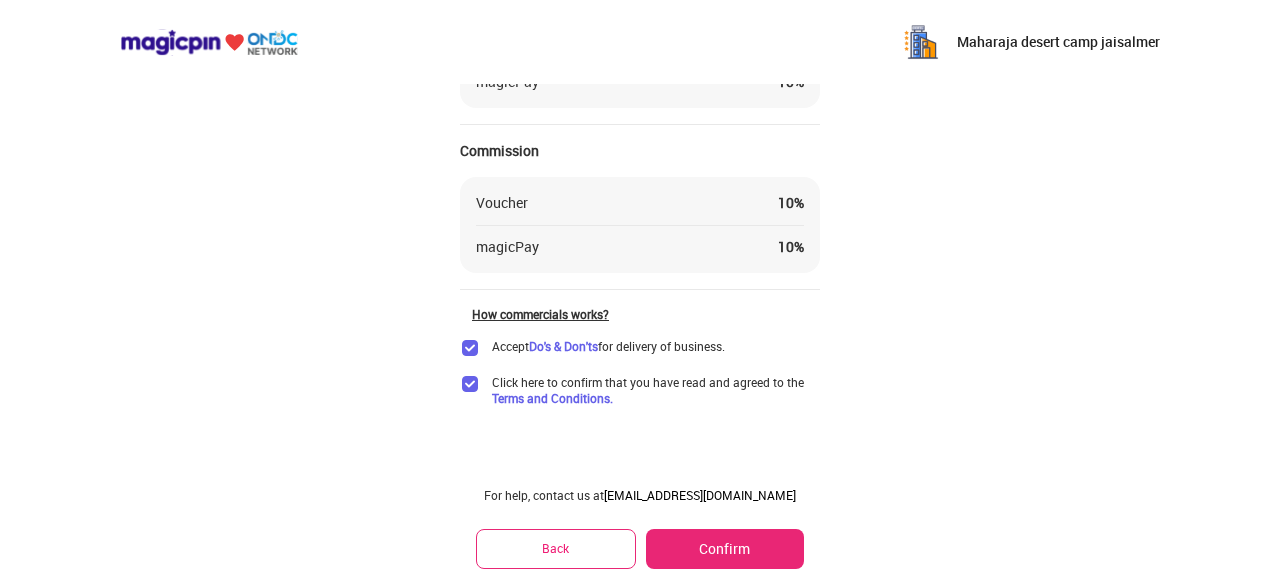 click on "Confirm" at bounding box center [725, 549] 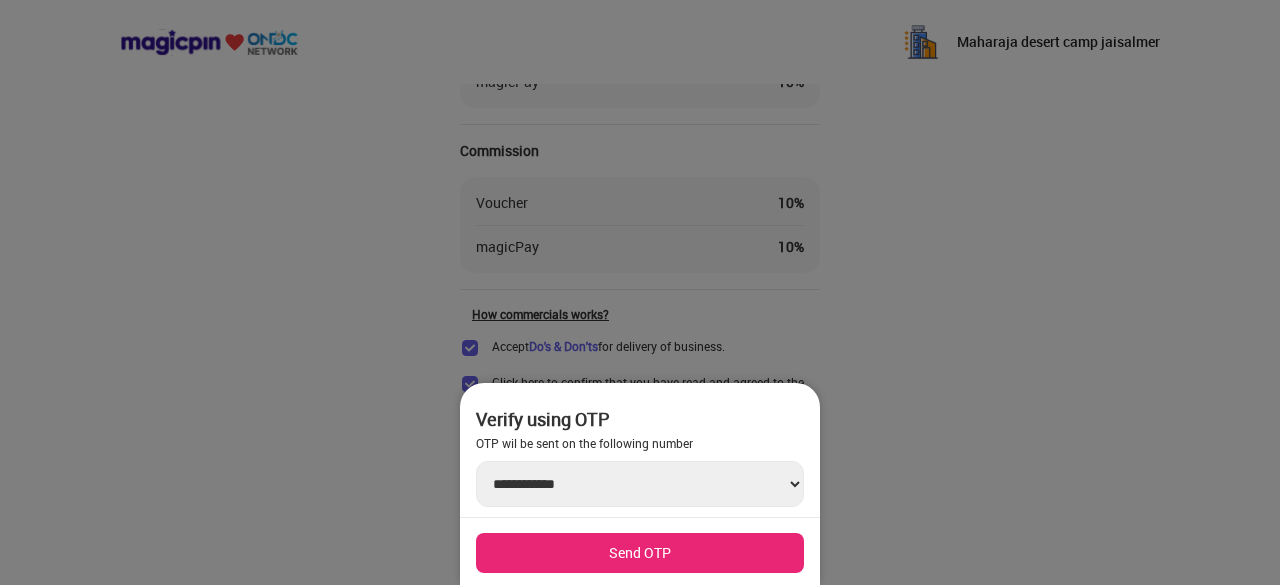 click on "Send OTP" at bounding box center (640, 553) 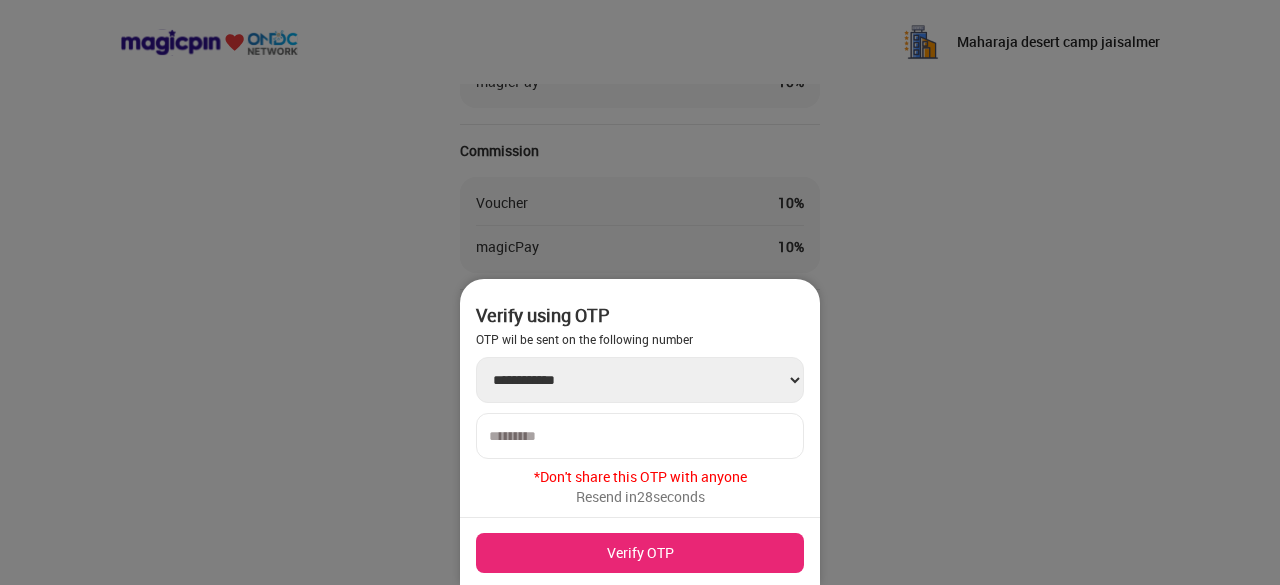 click at bounding box center (640, 436) 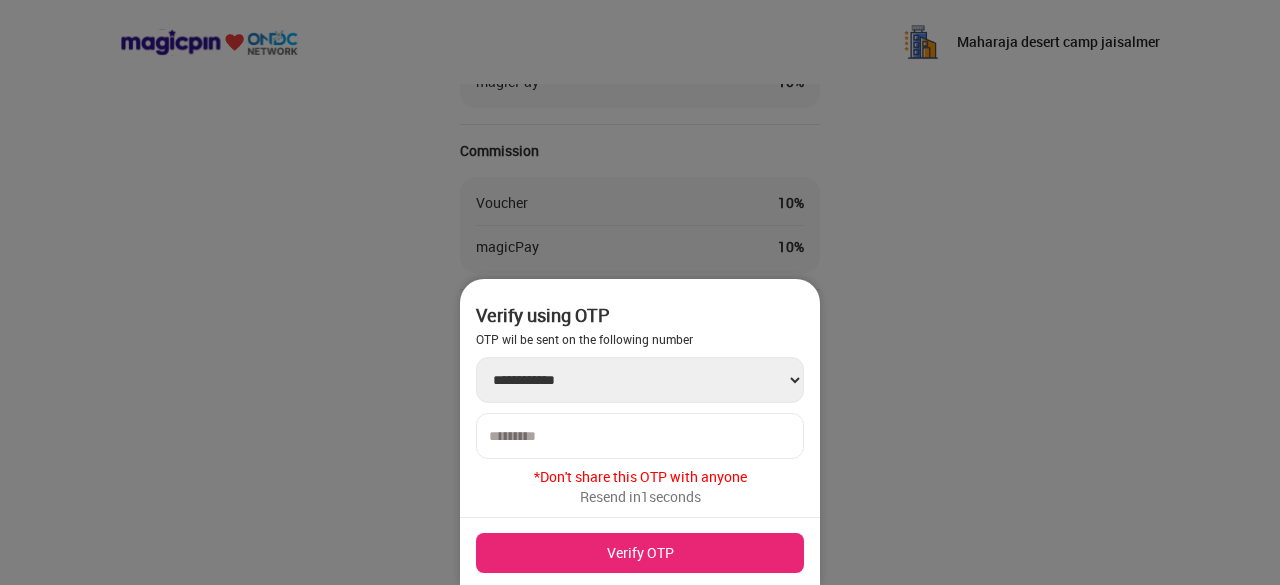 type on "******" 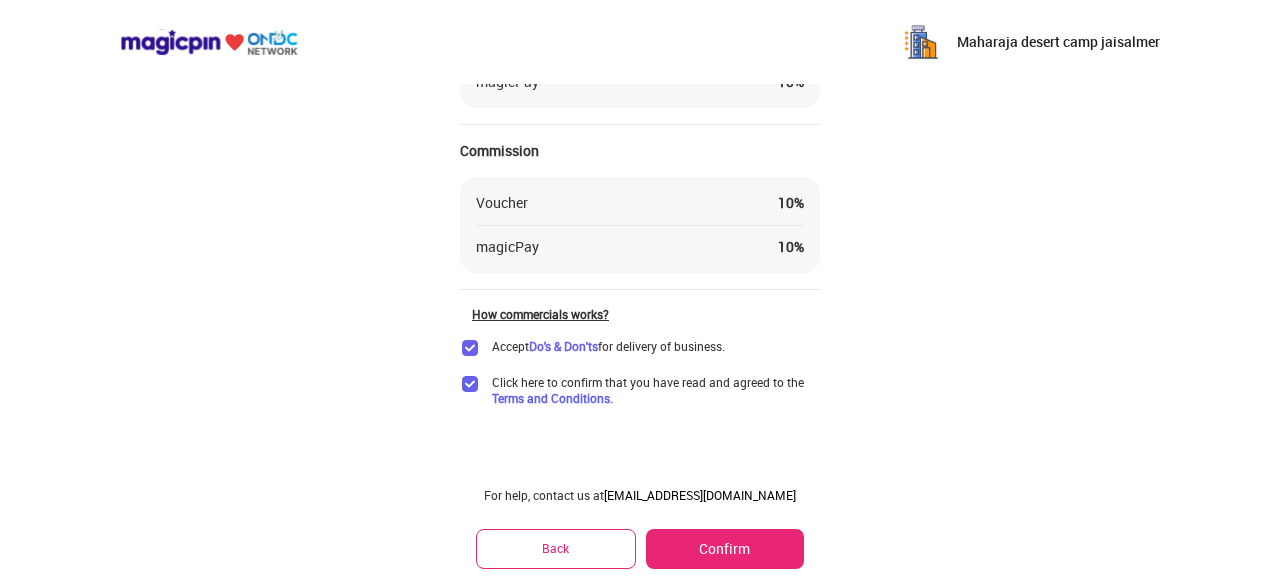 scroll, scrollTop: 60, scrollLeft: 0, axis: vertical 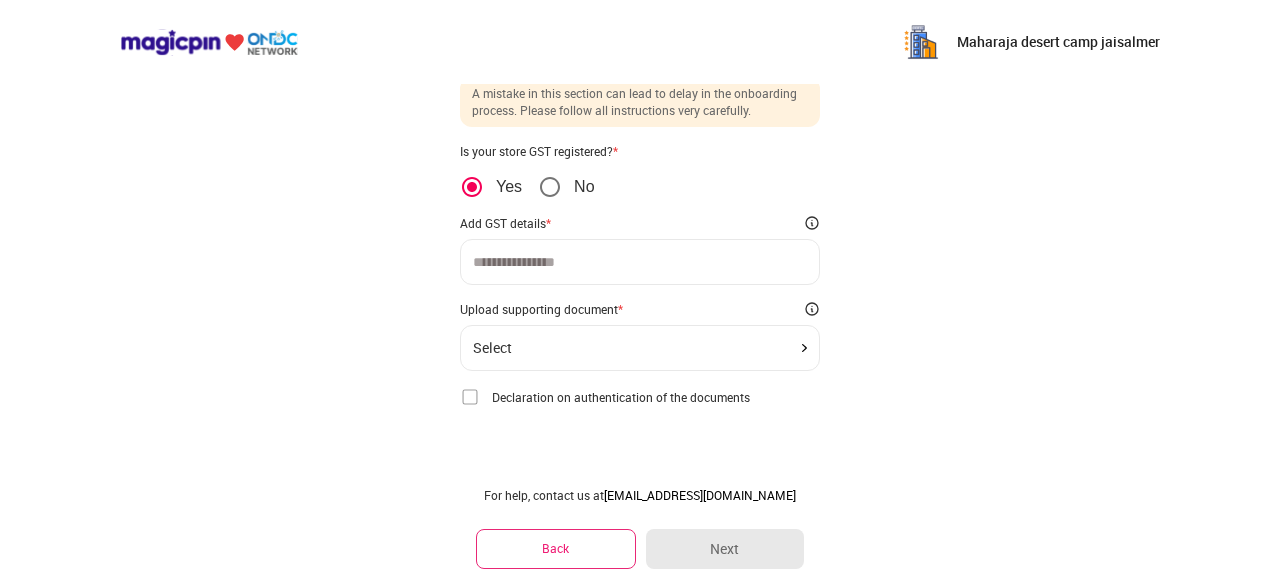 click on "Select" at bounding box center [640, 348] 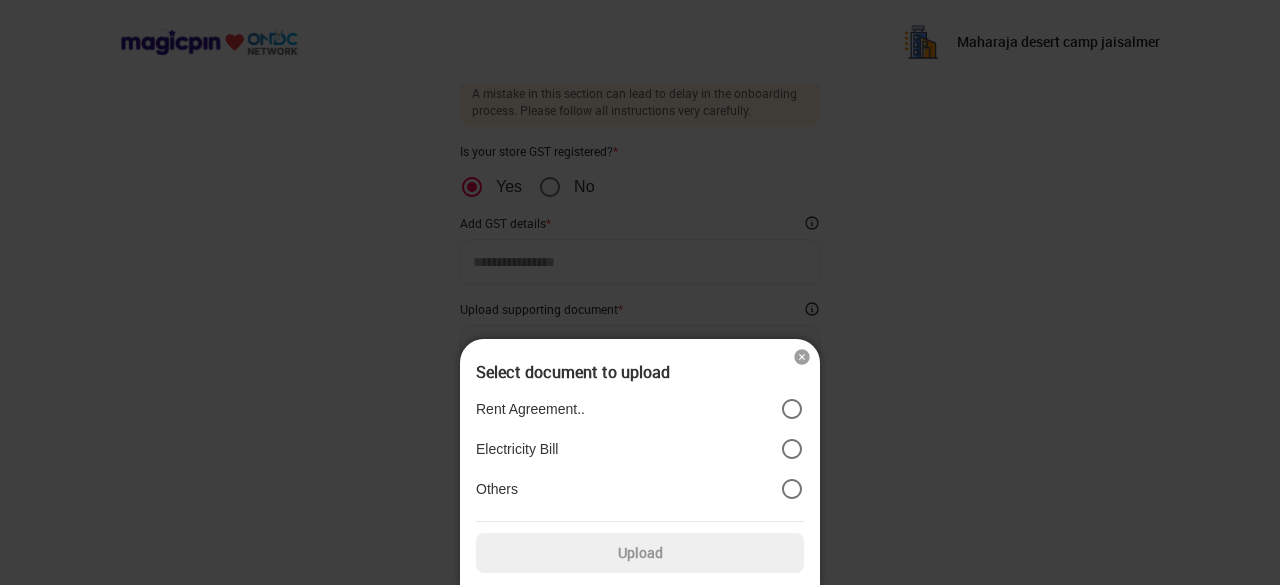 click at bounding box center (640, 292) 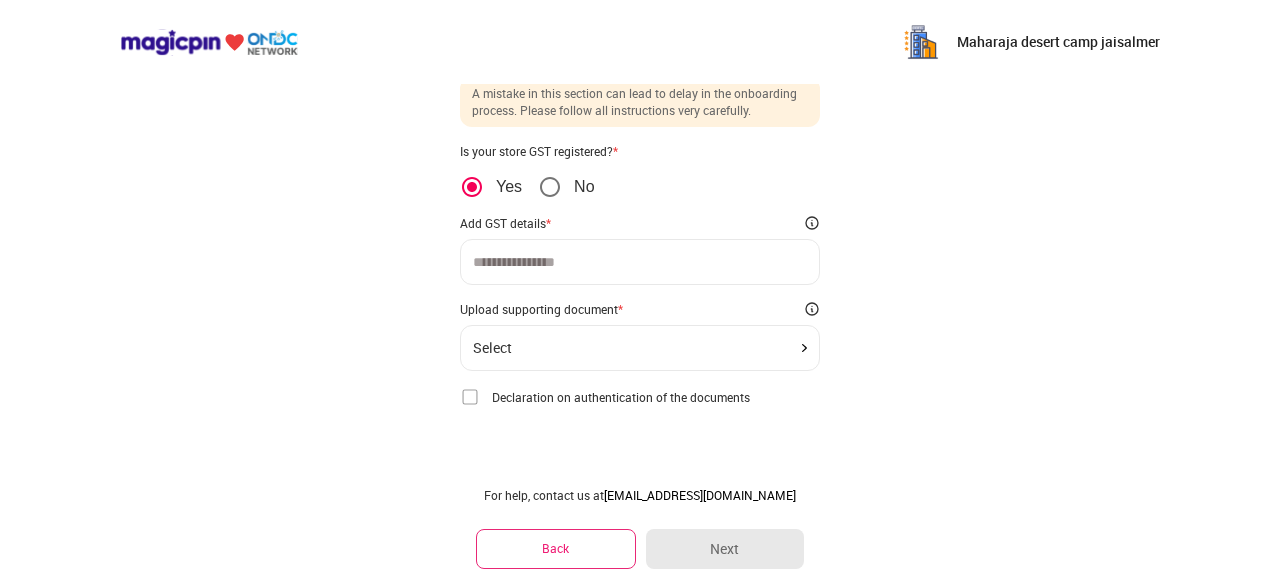 click at bounding box center (470, 397) 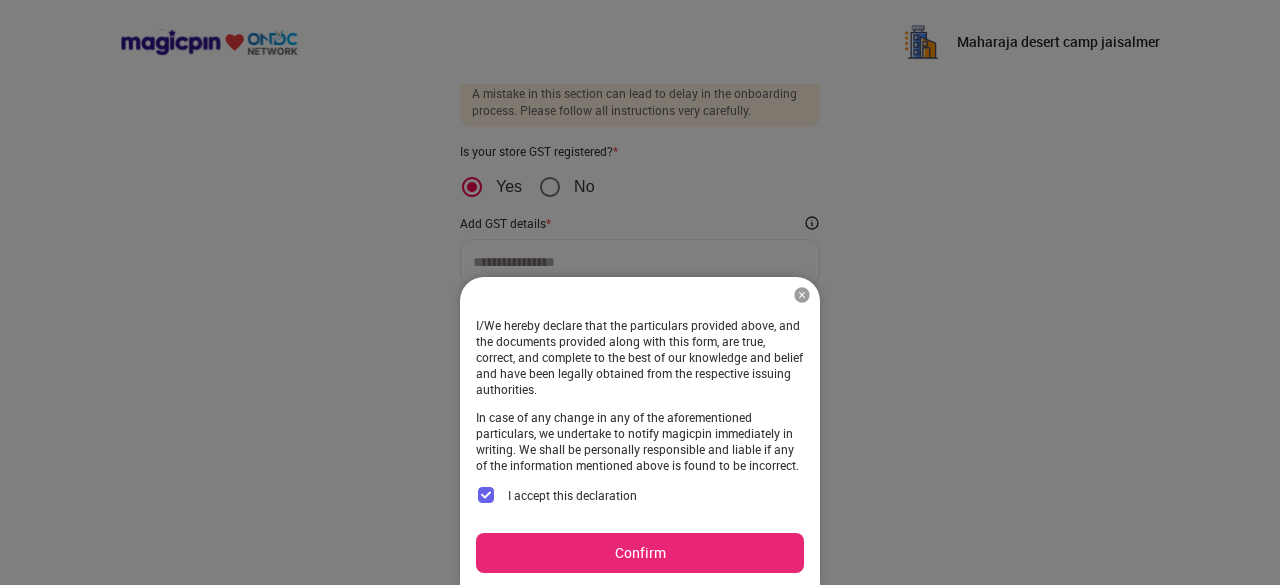 click on "Confirm" at bounding box center (640, 553) 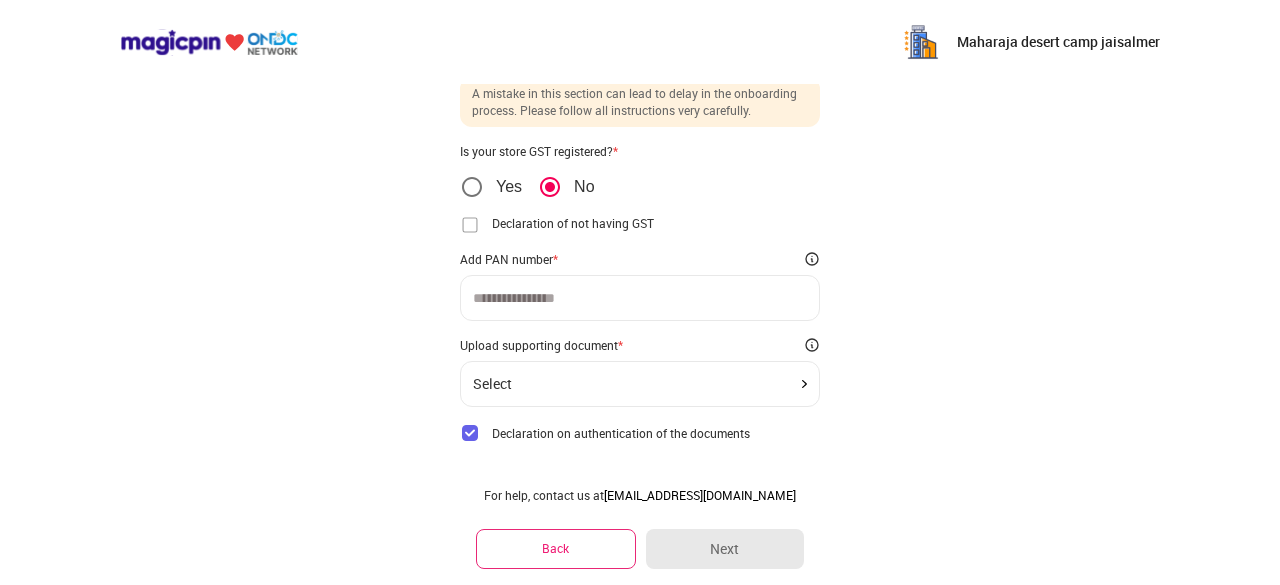 click on "Select" at bounding box center [640, 384] 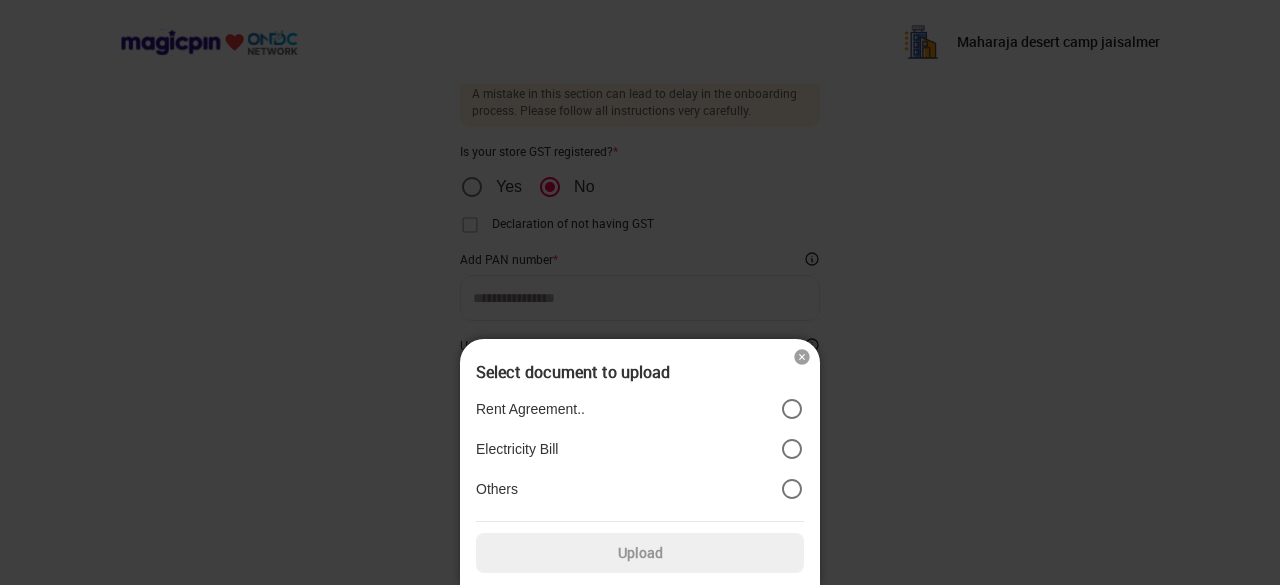 click on "Others" at bounding box center (497, 489) 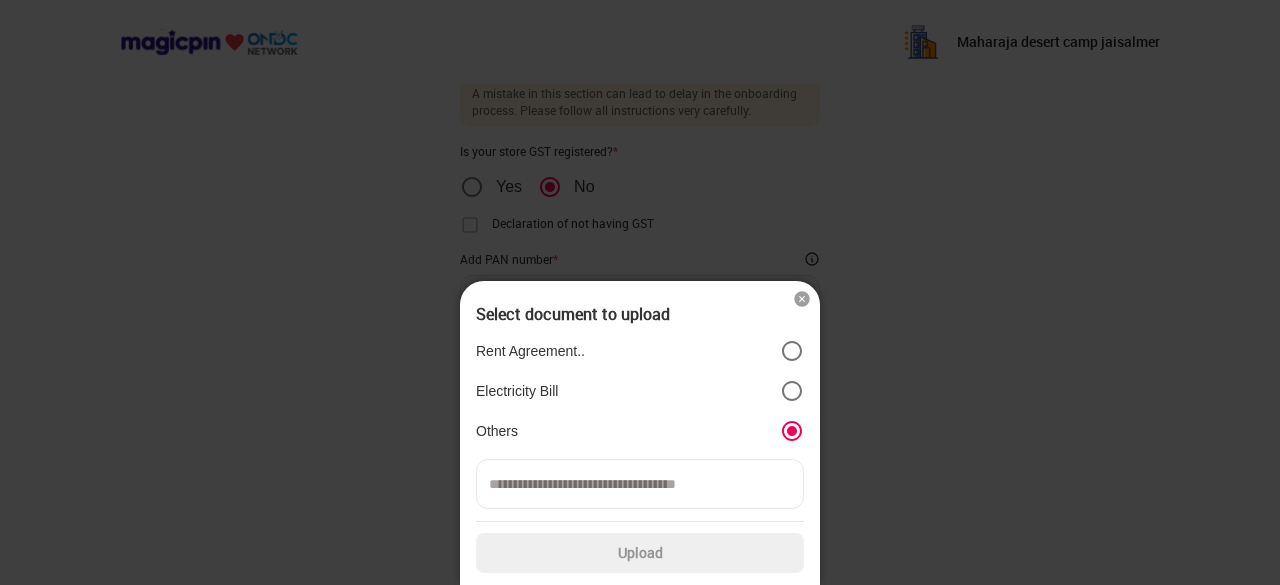 click at bounding box center [640, 484] 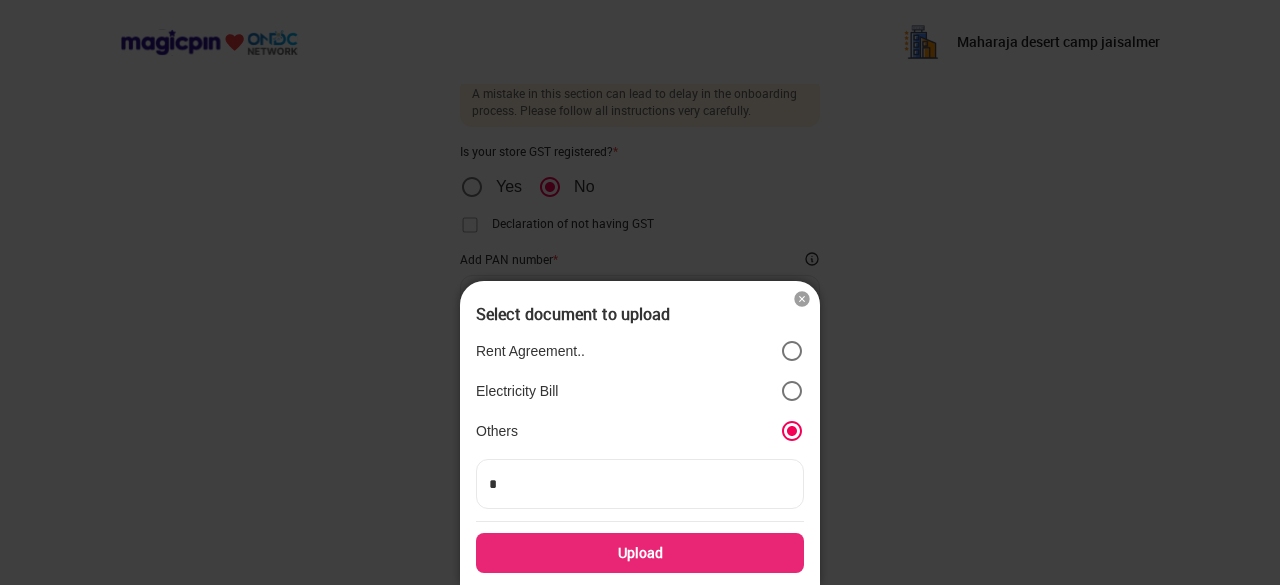 type on "**" 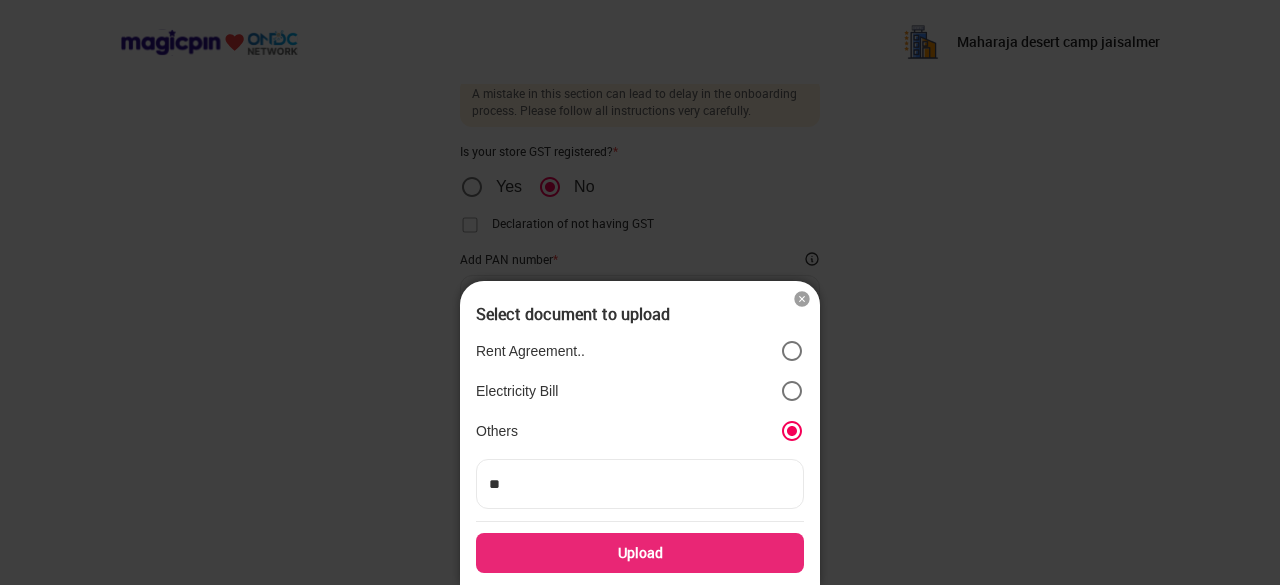 type on "***" 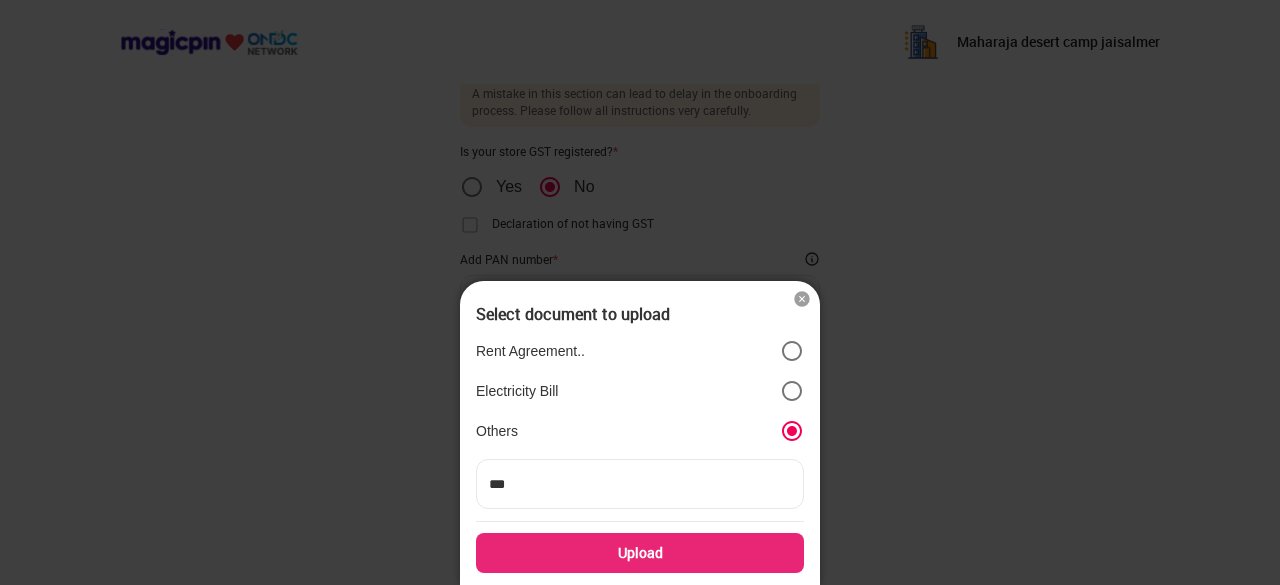 type on "****" 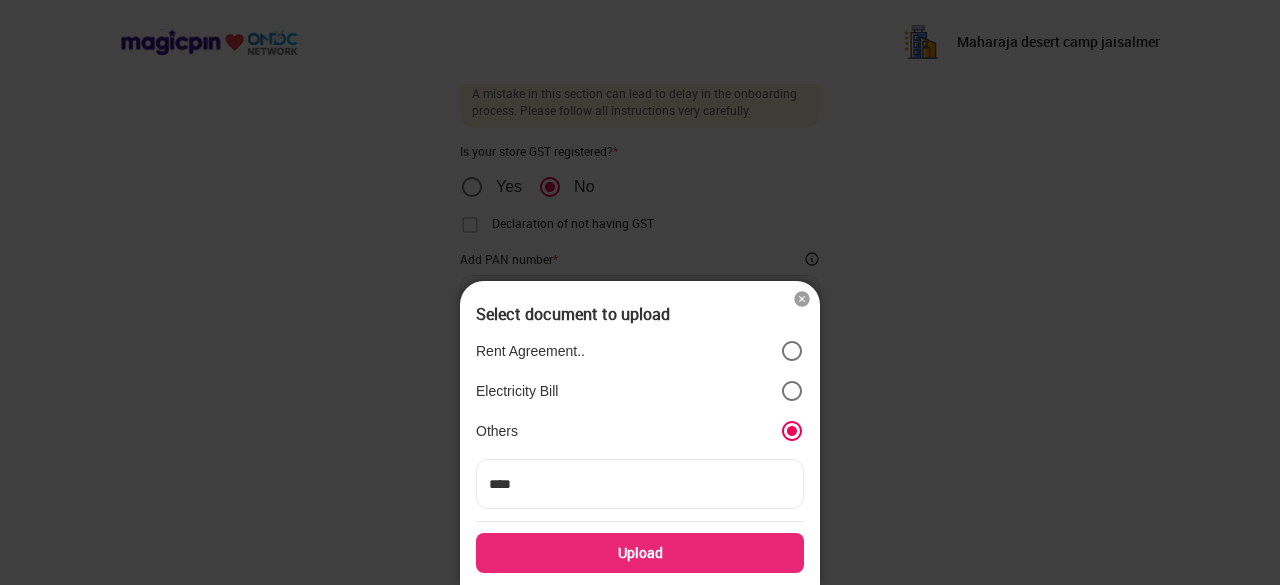 type on "*****" 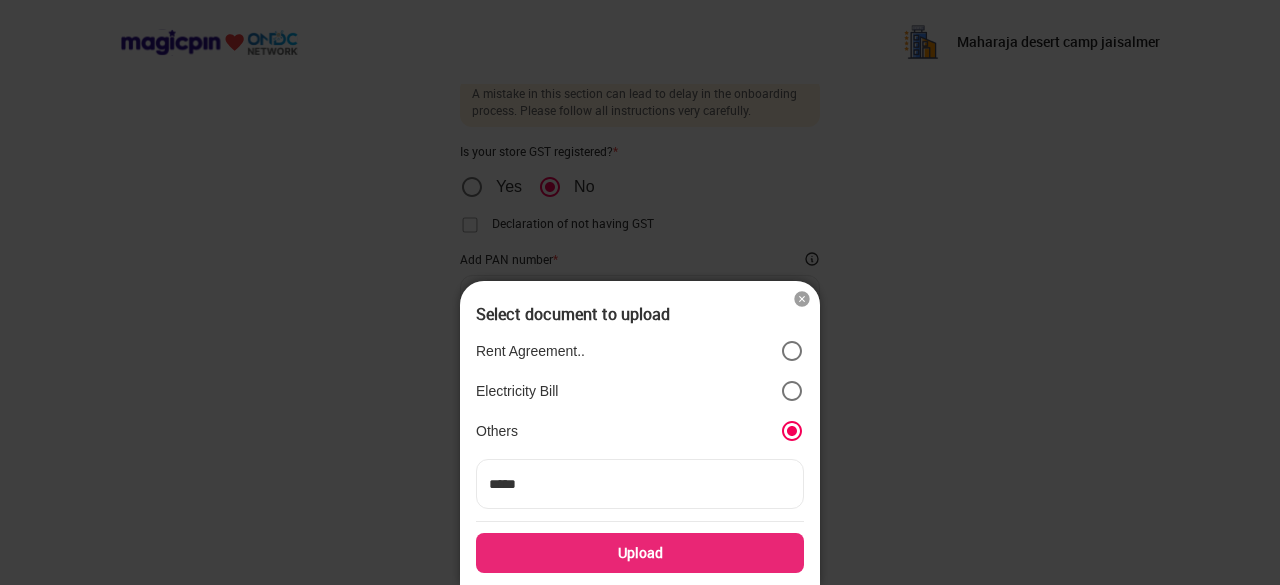 type on "******" 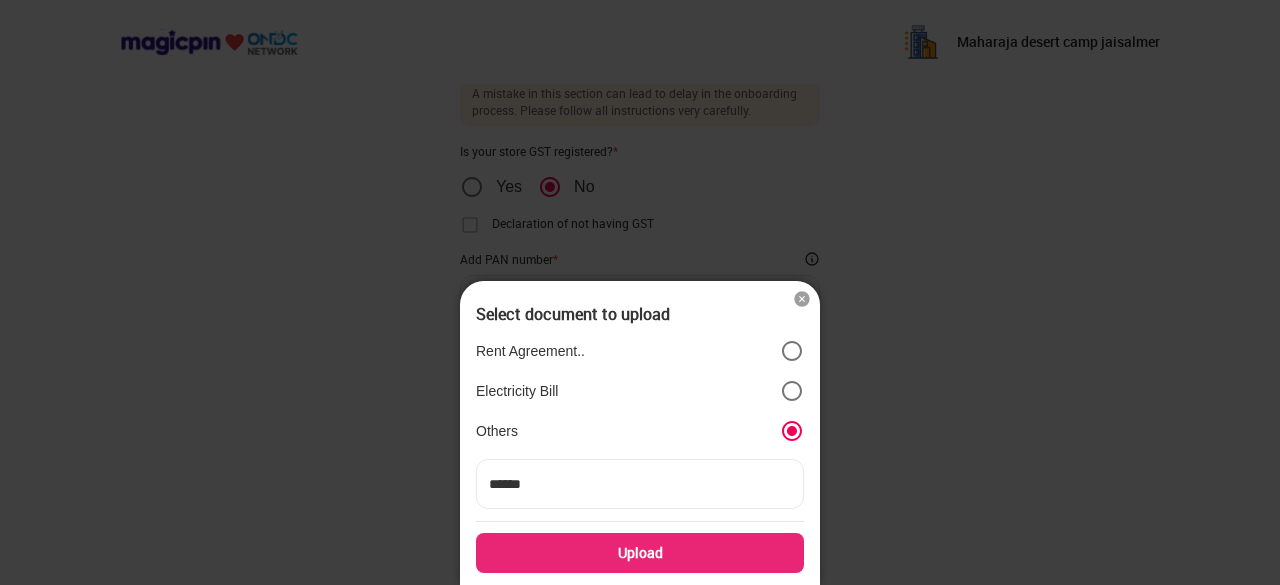type on "******" 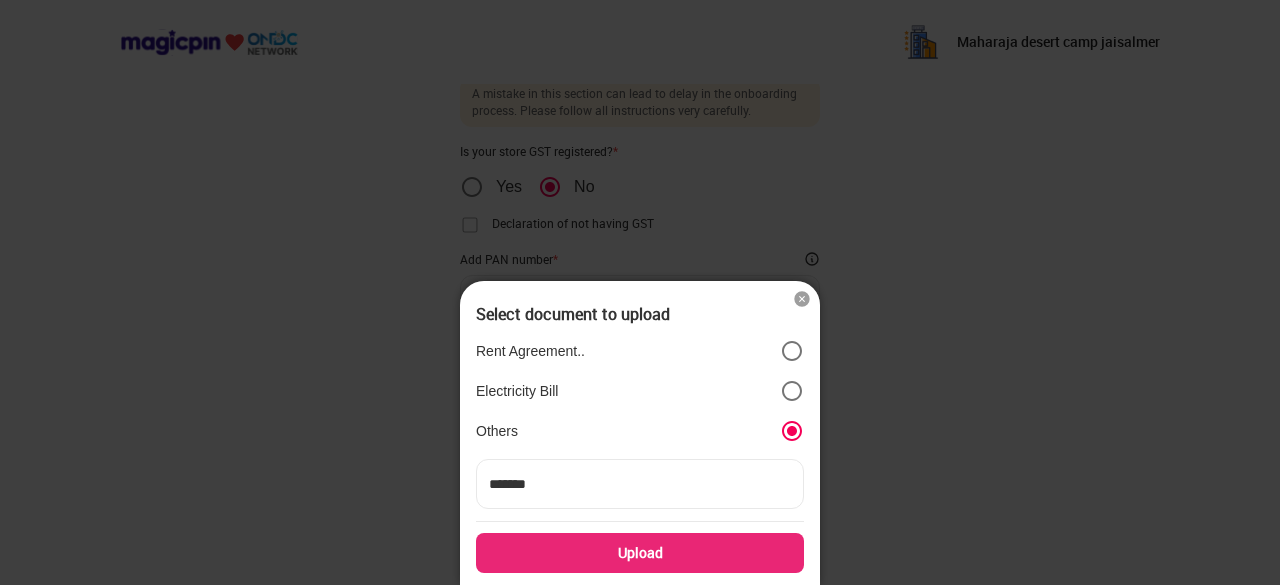 type on "********" 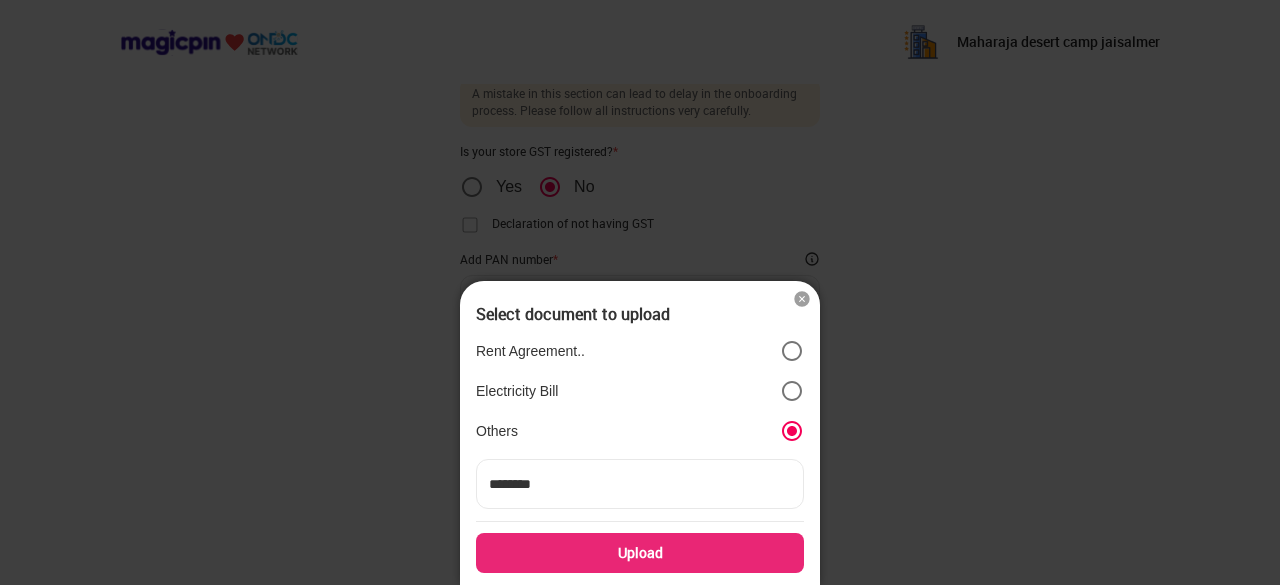type on "*********" 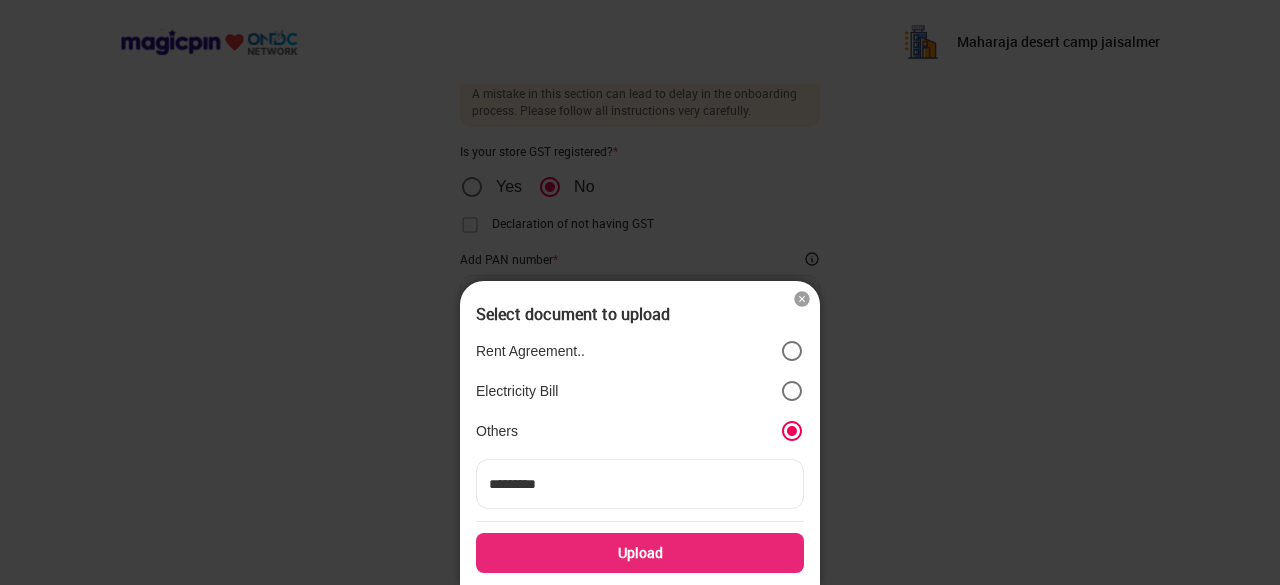 type on "**********" 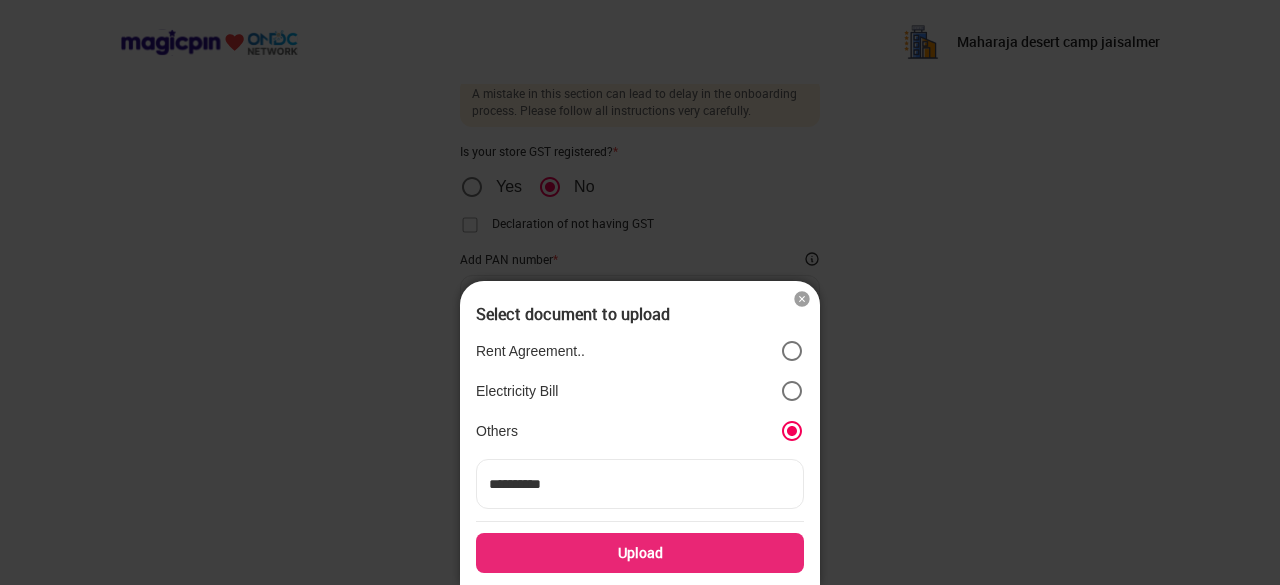 type on "**********" 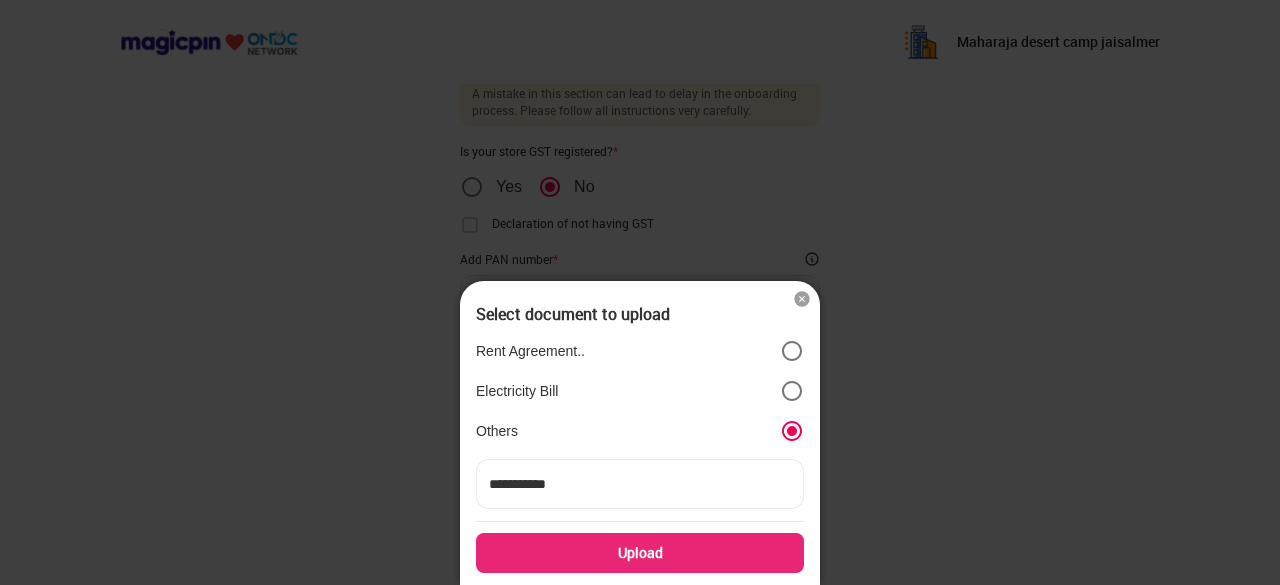 type on "**********" 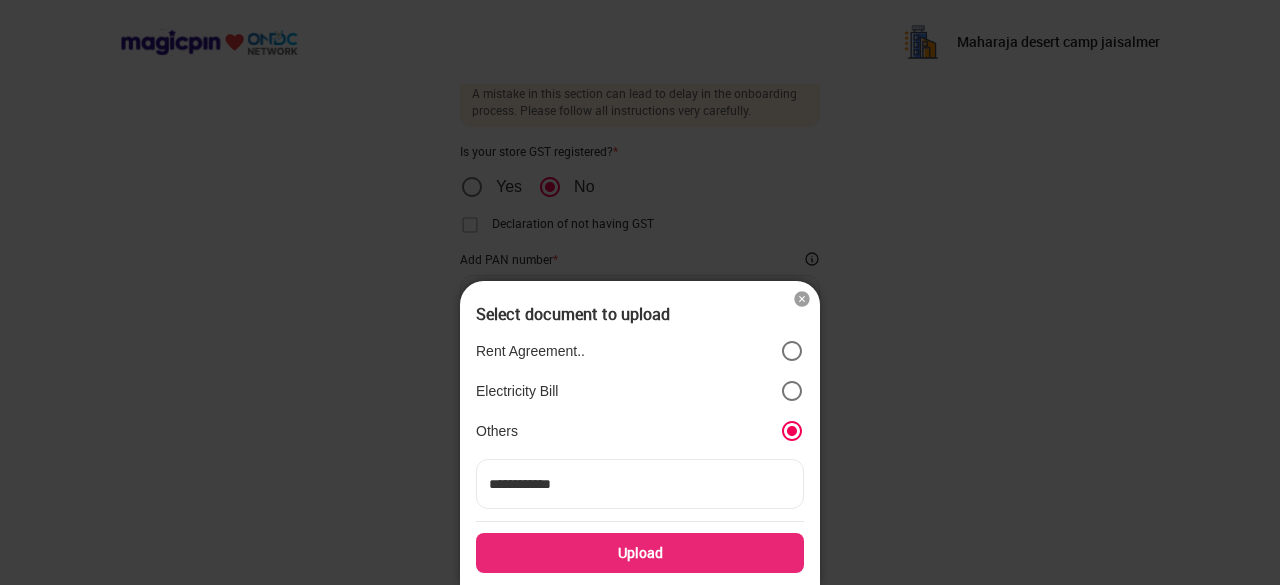 type on "**********" 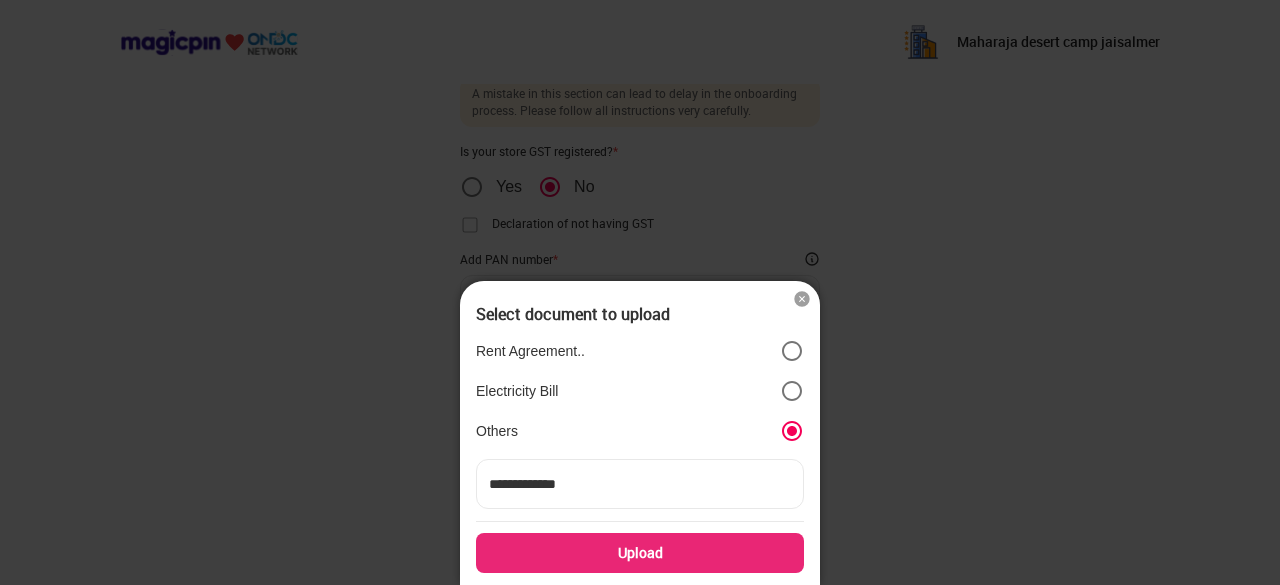 type on "**********" 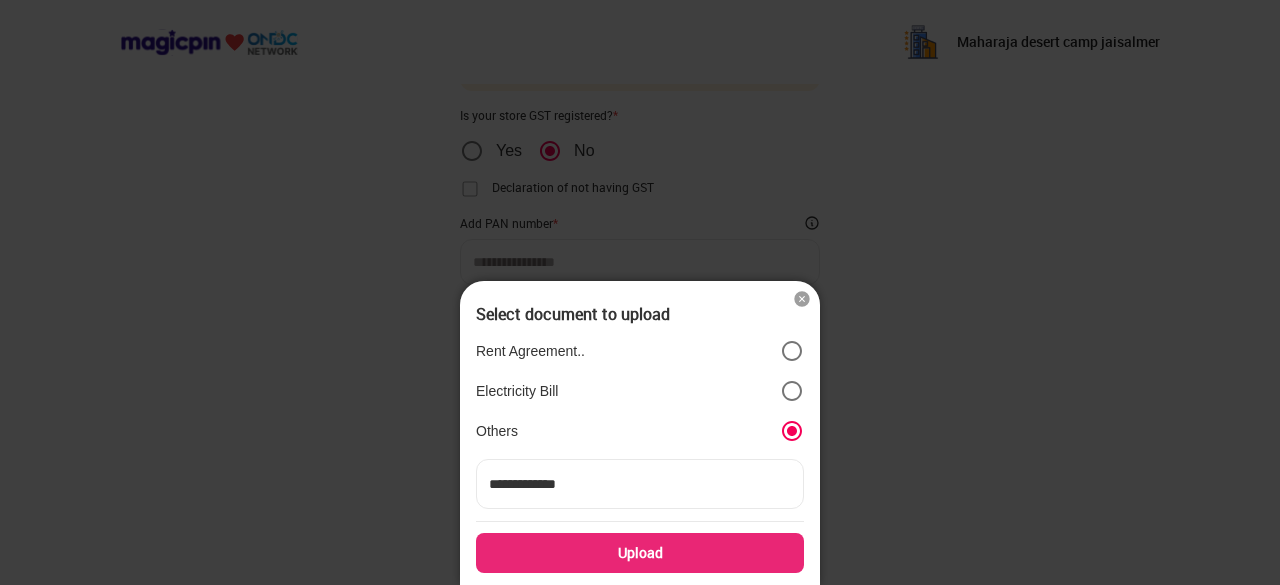 click at bounding box center (802, 299) 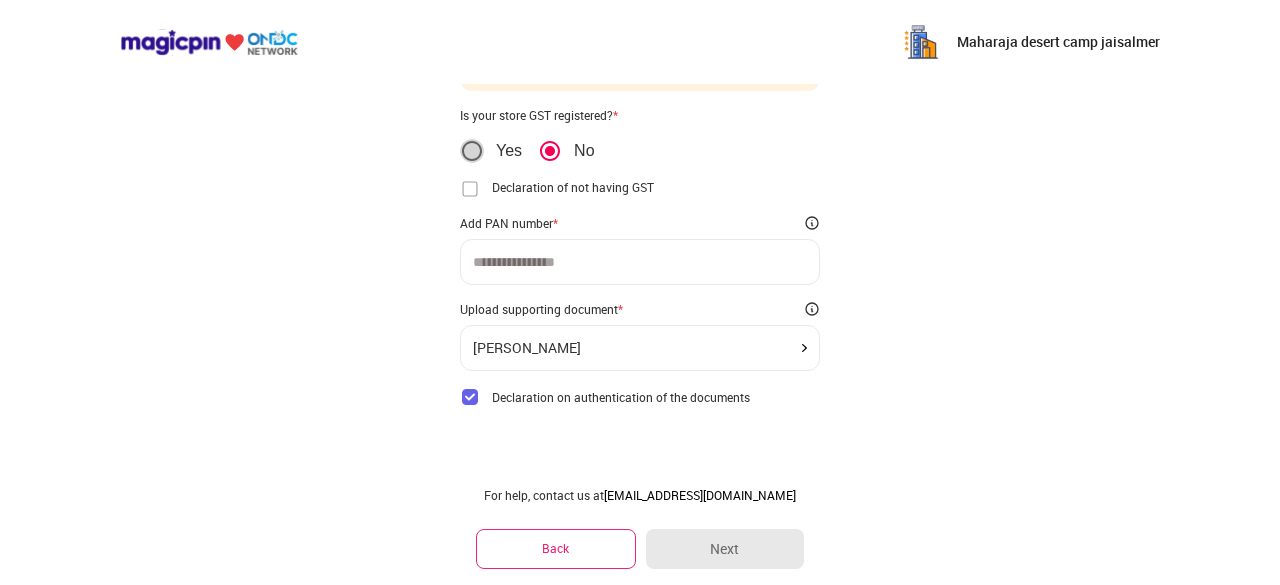 scroll, scrollTop: 60, scrollLeft: 0, axis: vertical 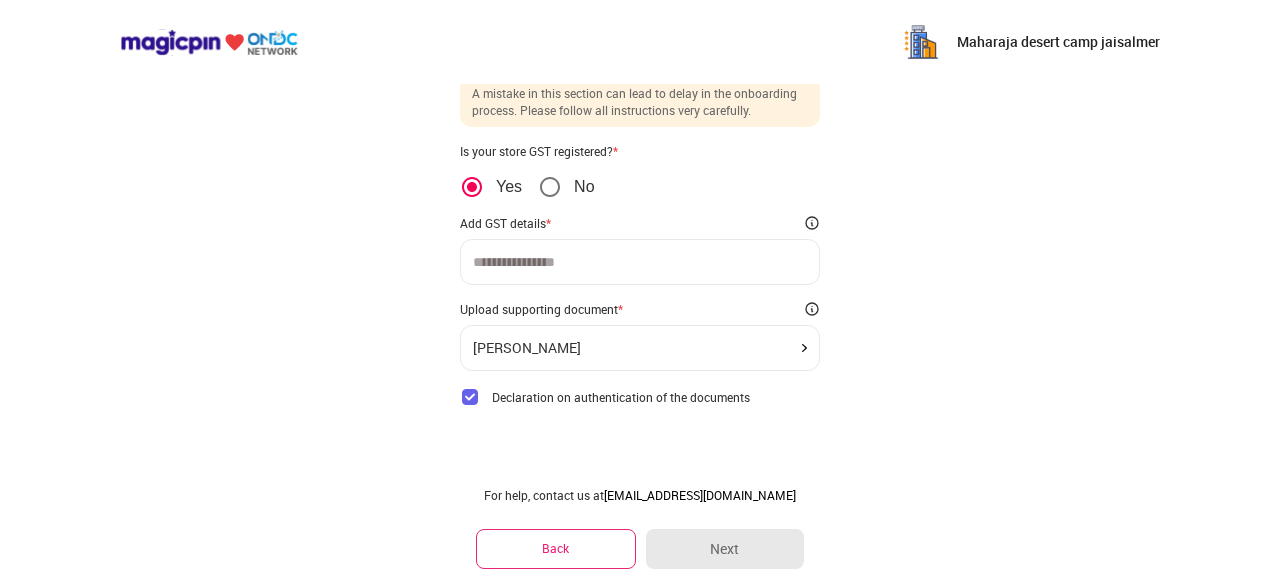 click on "[PERSON_NAME]" 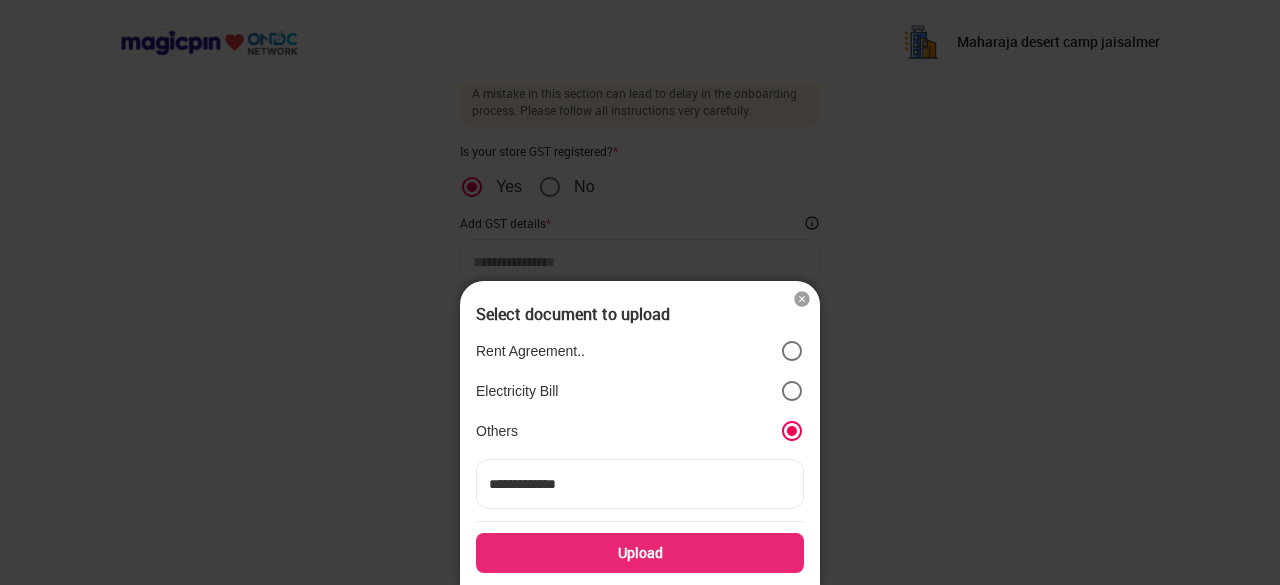 click at bounding box center [802, 299] 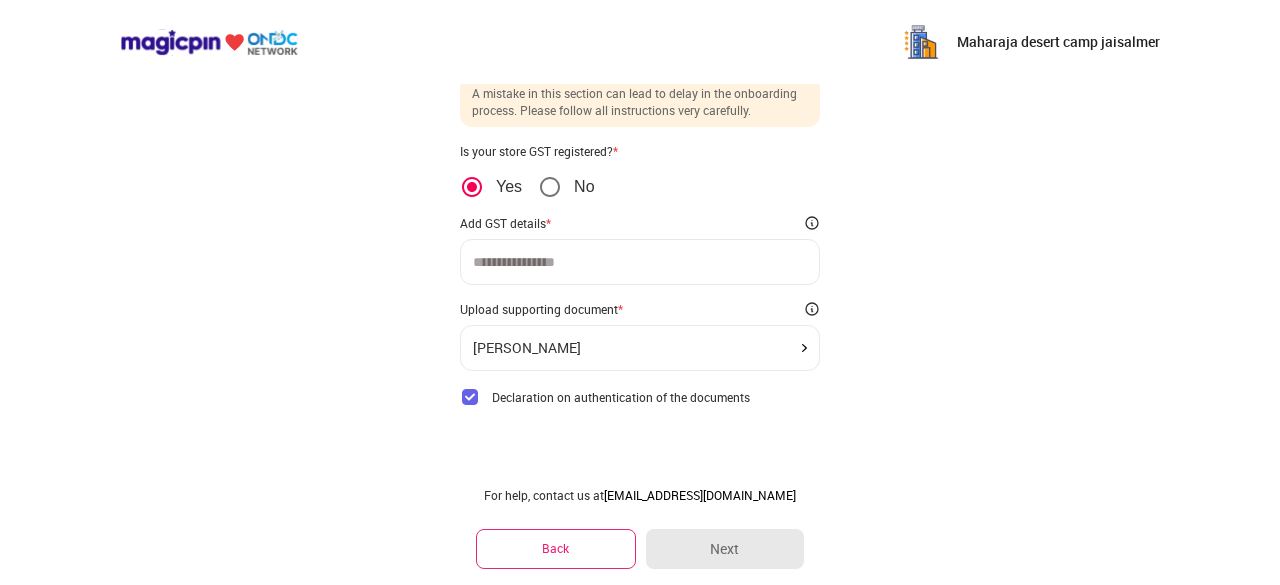 click at bounding box center [470, 397] 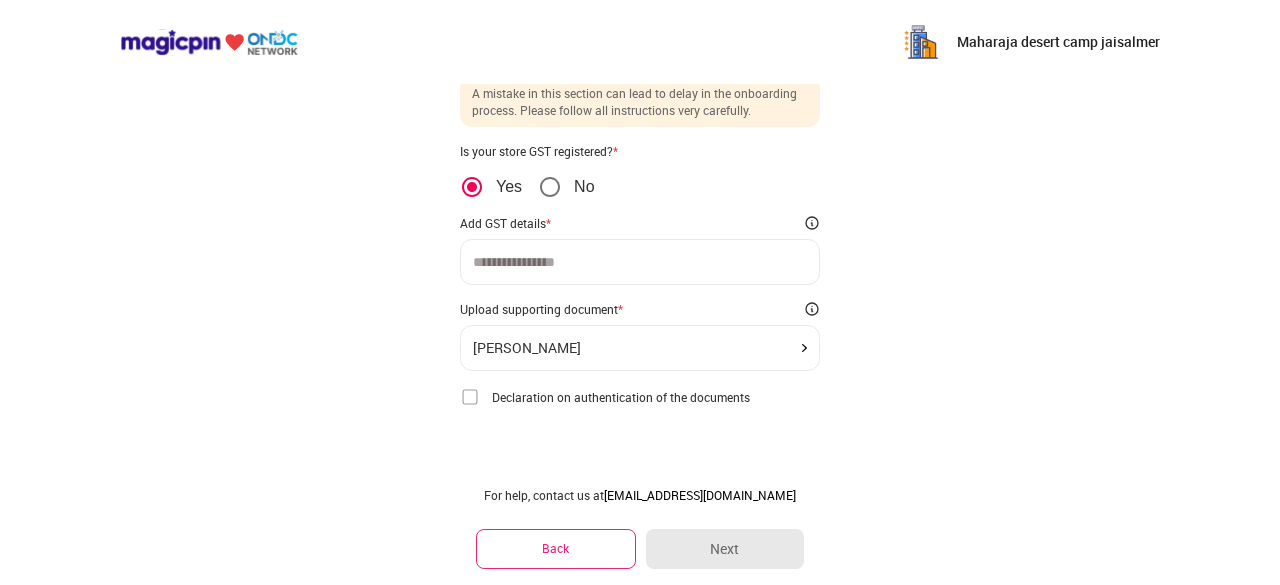 click at bounding box center (470, 397) 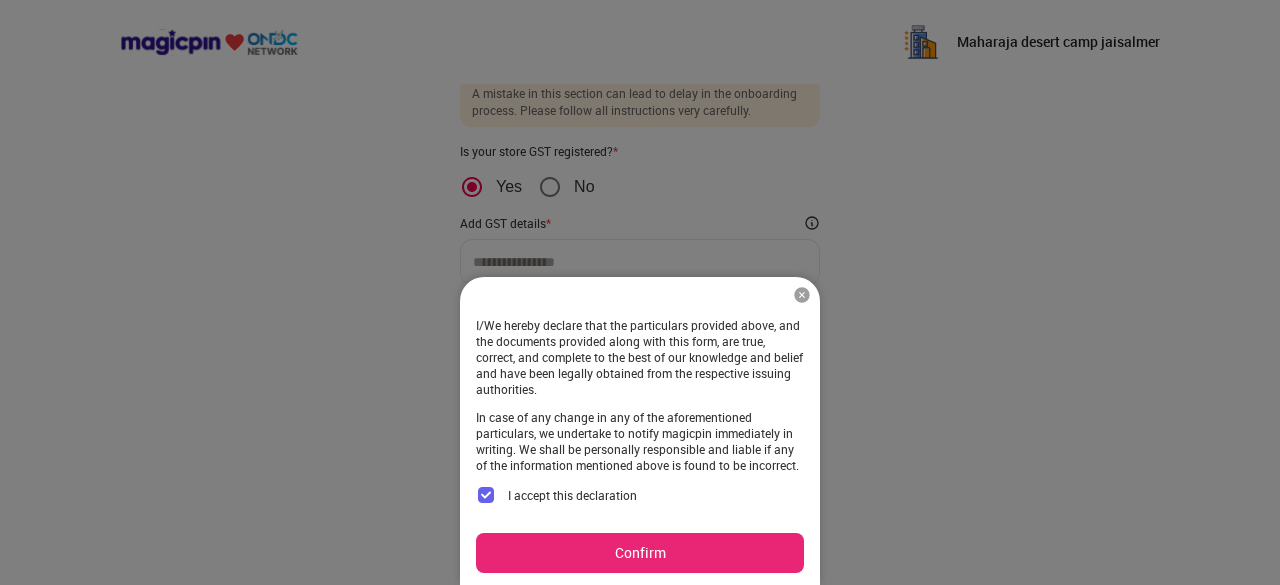 click on "Confirm" at bounding box center (640, 553) 